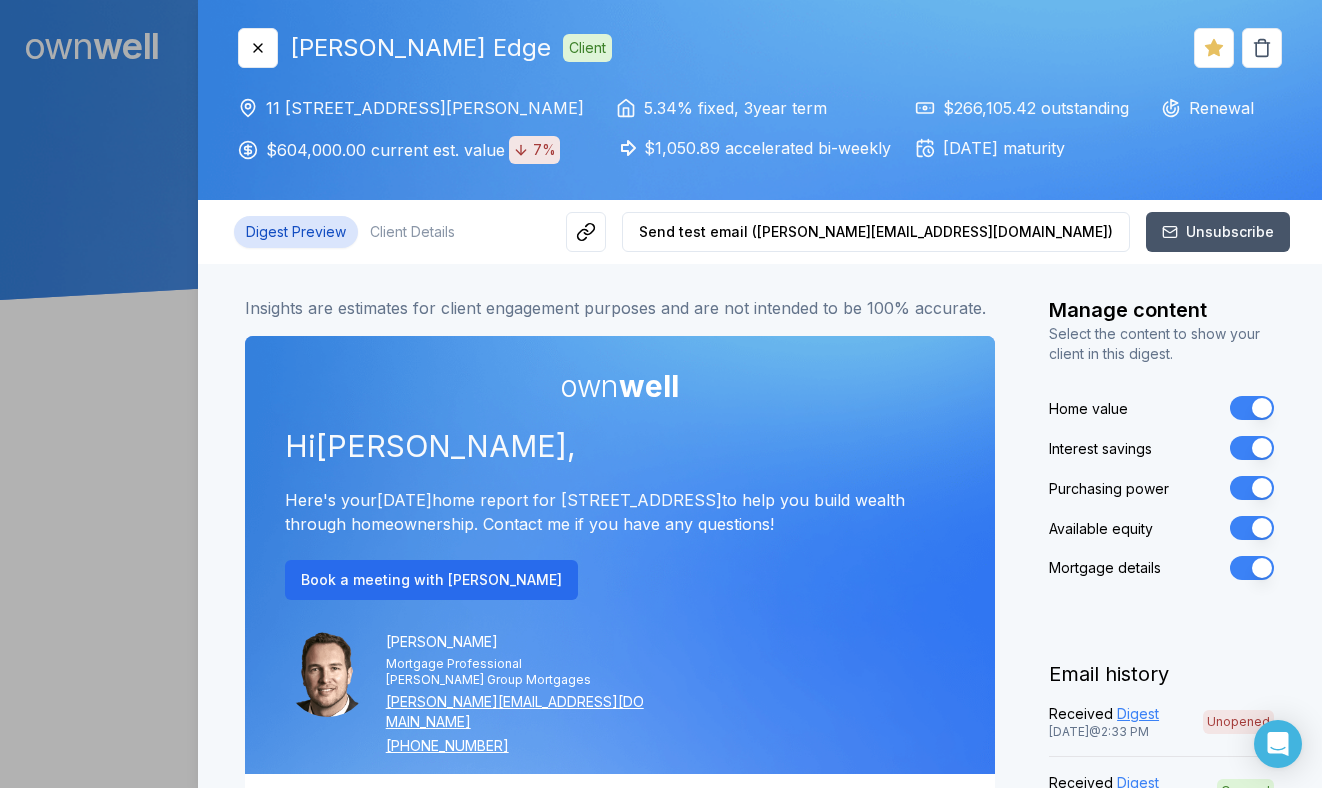 scroll, scrollTop: 0, scrollLeft: 0, axis: both 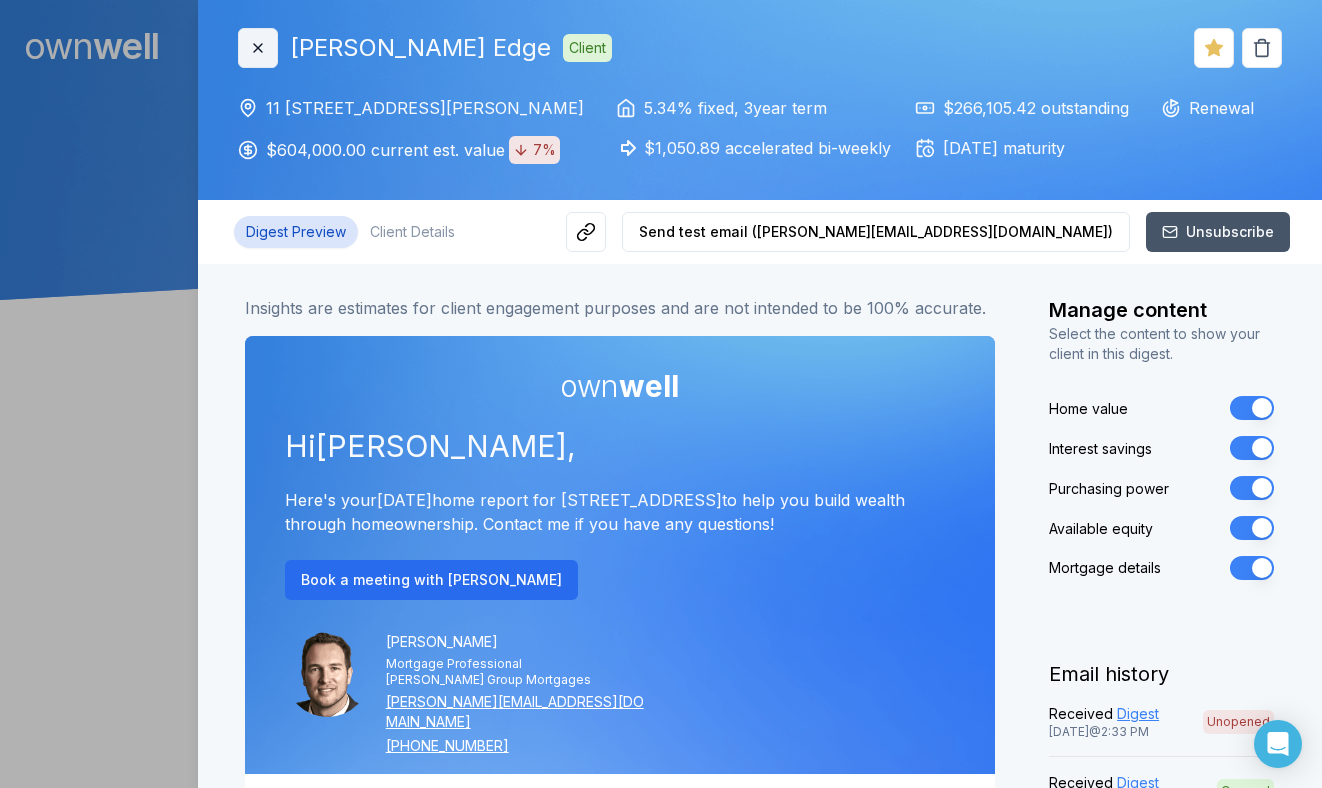 click 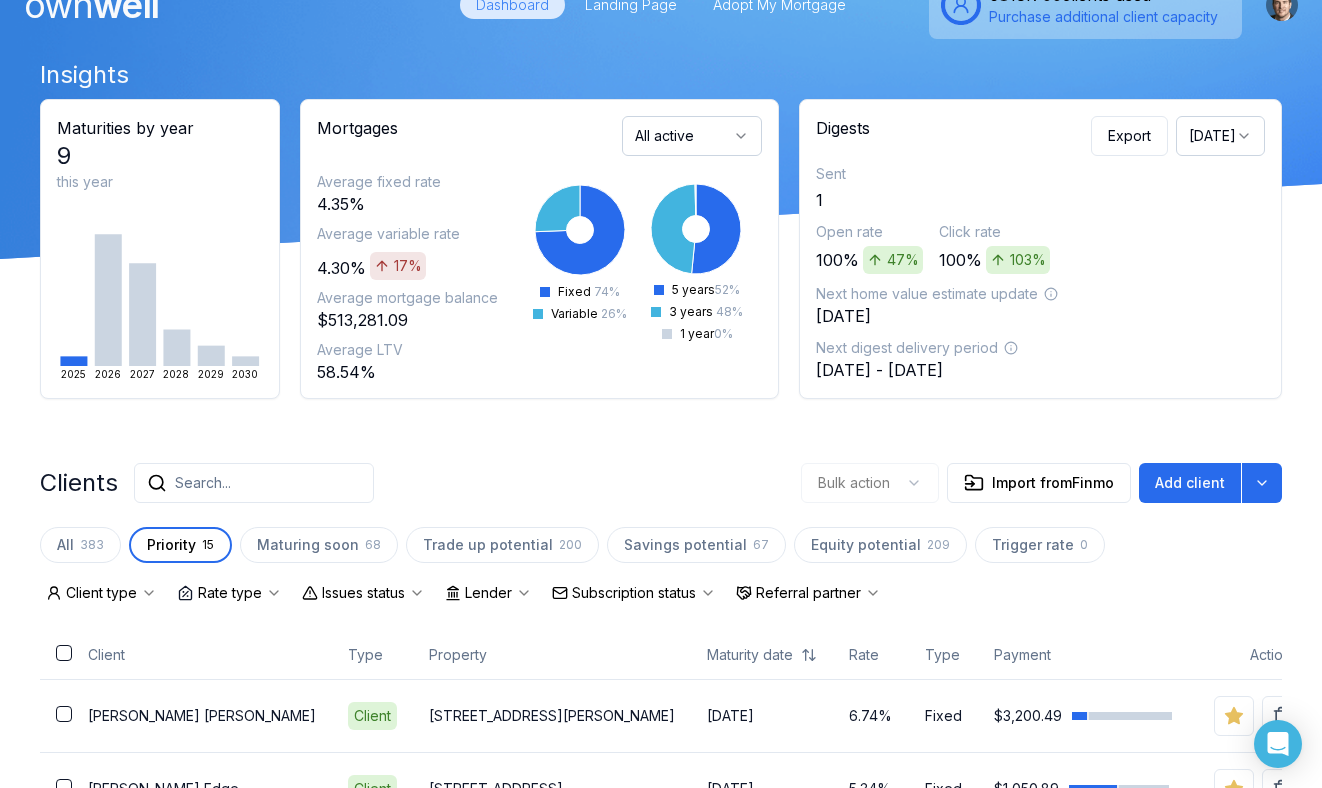 scroll, scrollTop: 0, scrollLeft: 0, axis: both 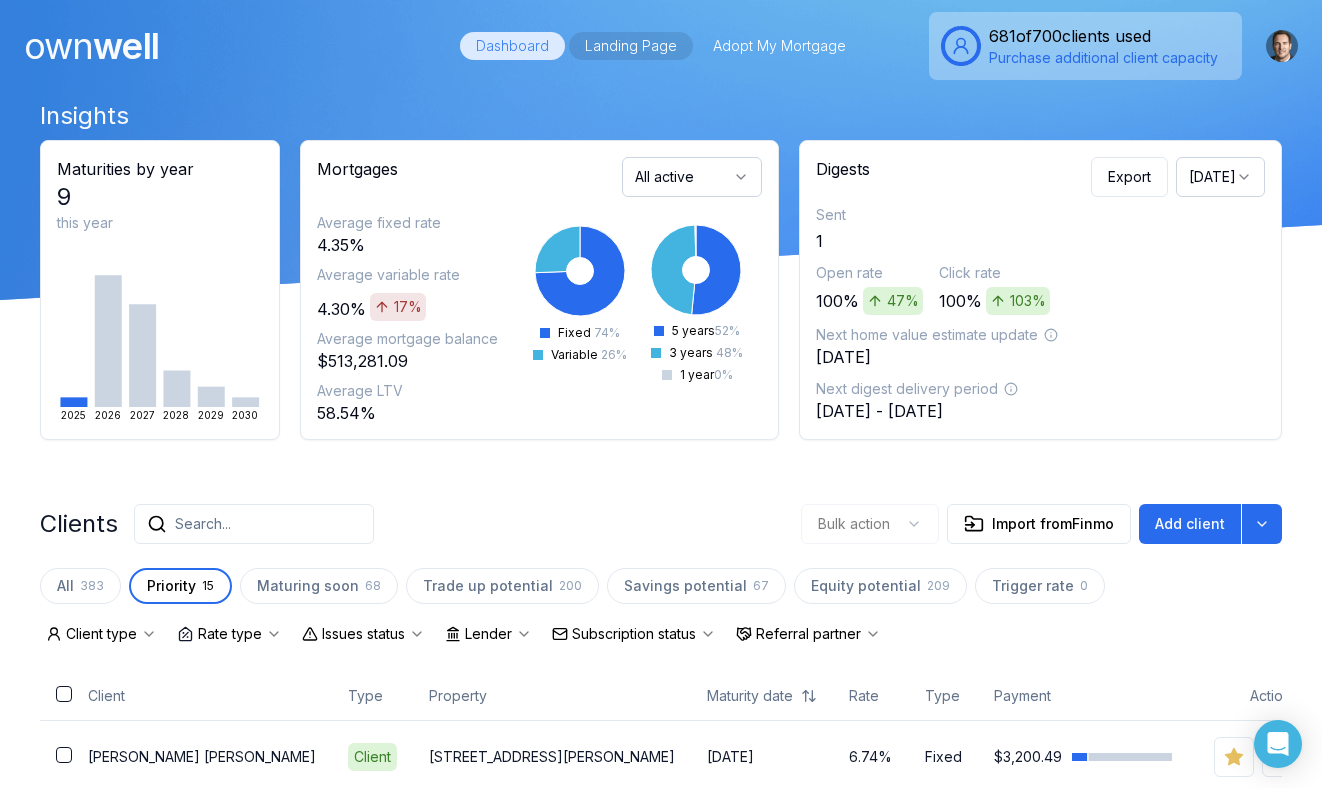 click on "Landing Page" at bounding box center (631, 46) 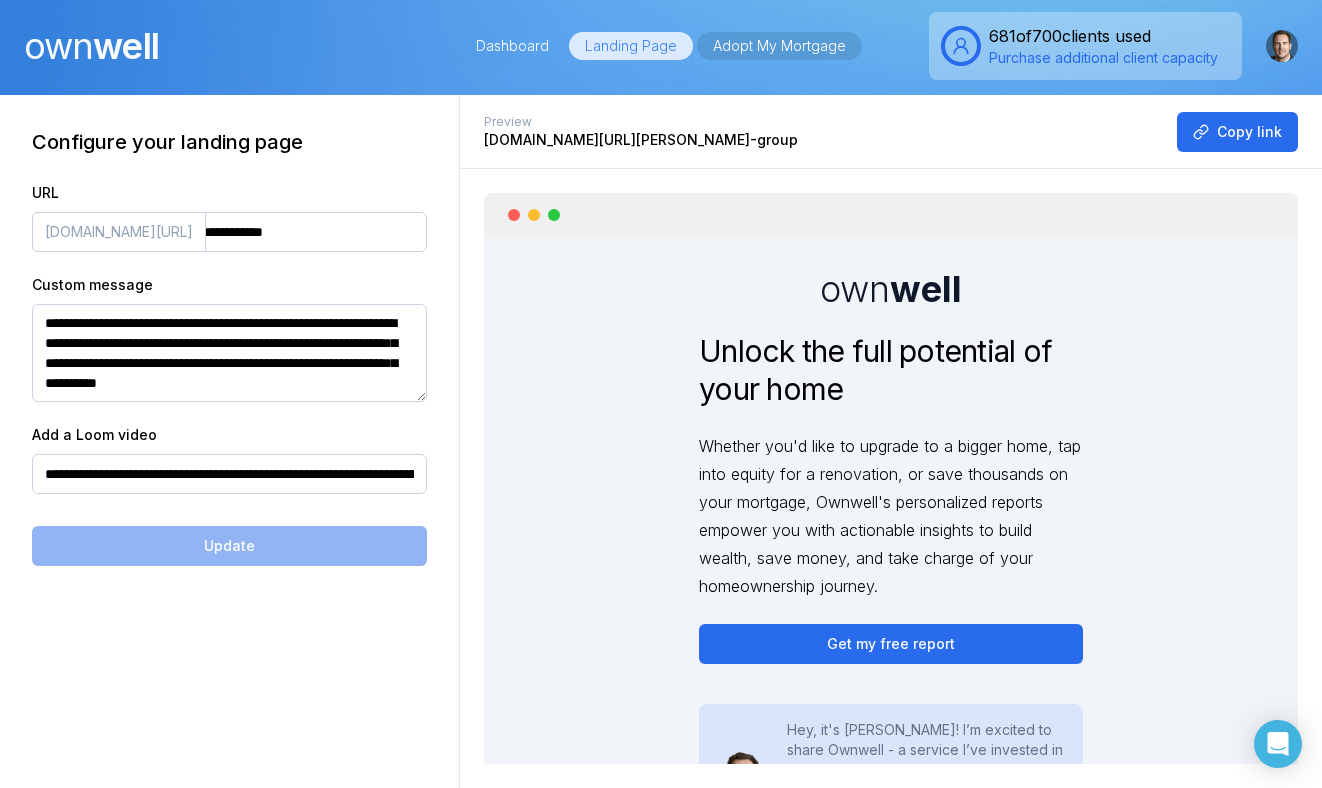 click on "Adopt My Mortgage" at bounding box center [779, 46] 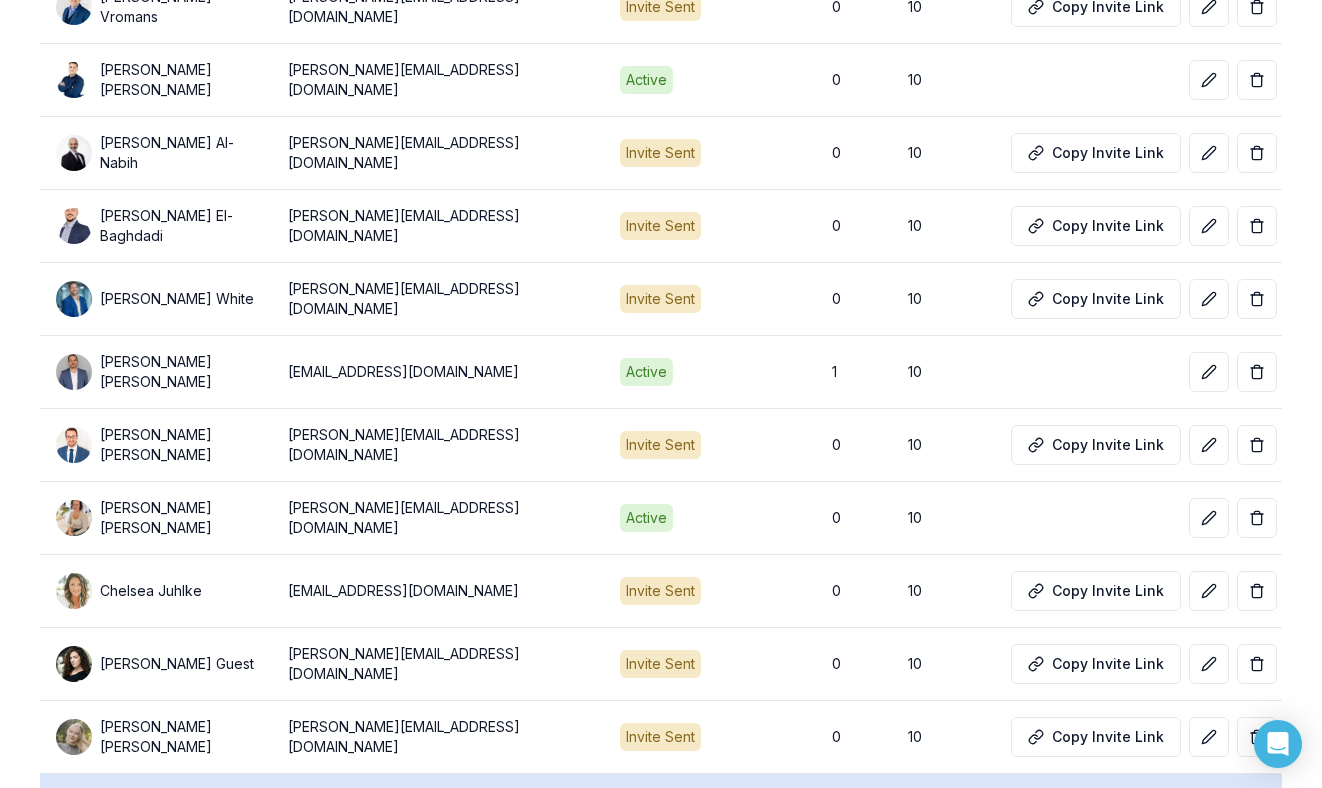 scroll, scrollTop: 1558, scrollLeft: 0, axis: vertical 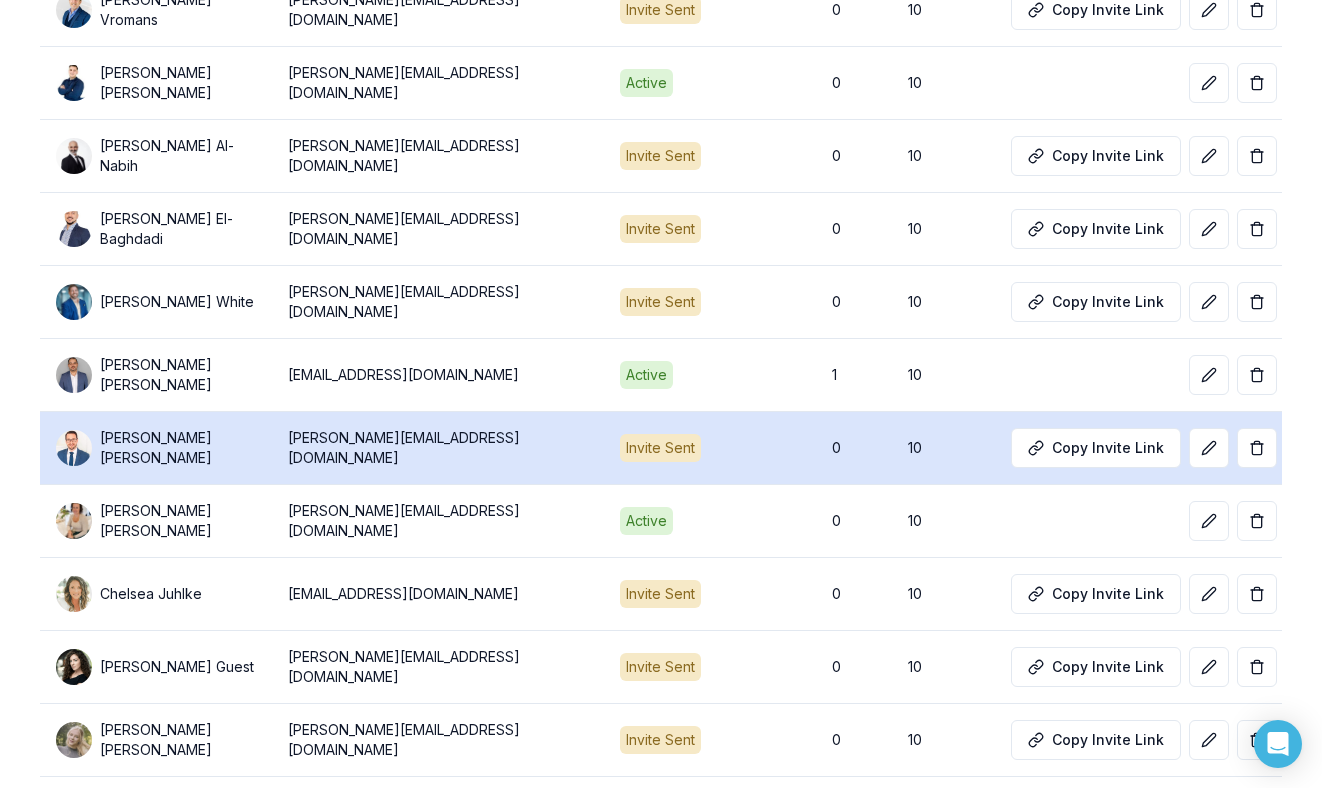 click on "Invite Sent" at bounding box center [710, 448] 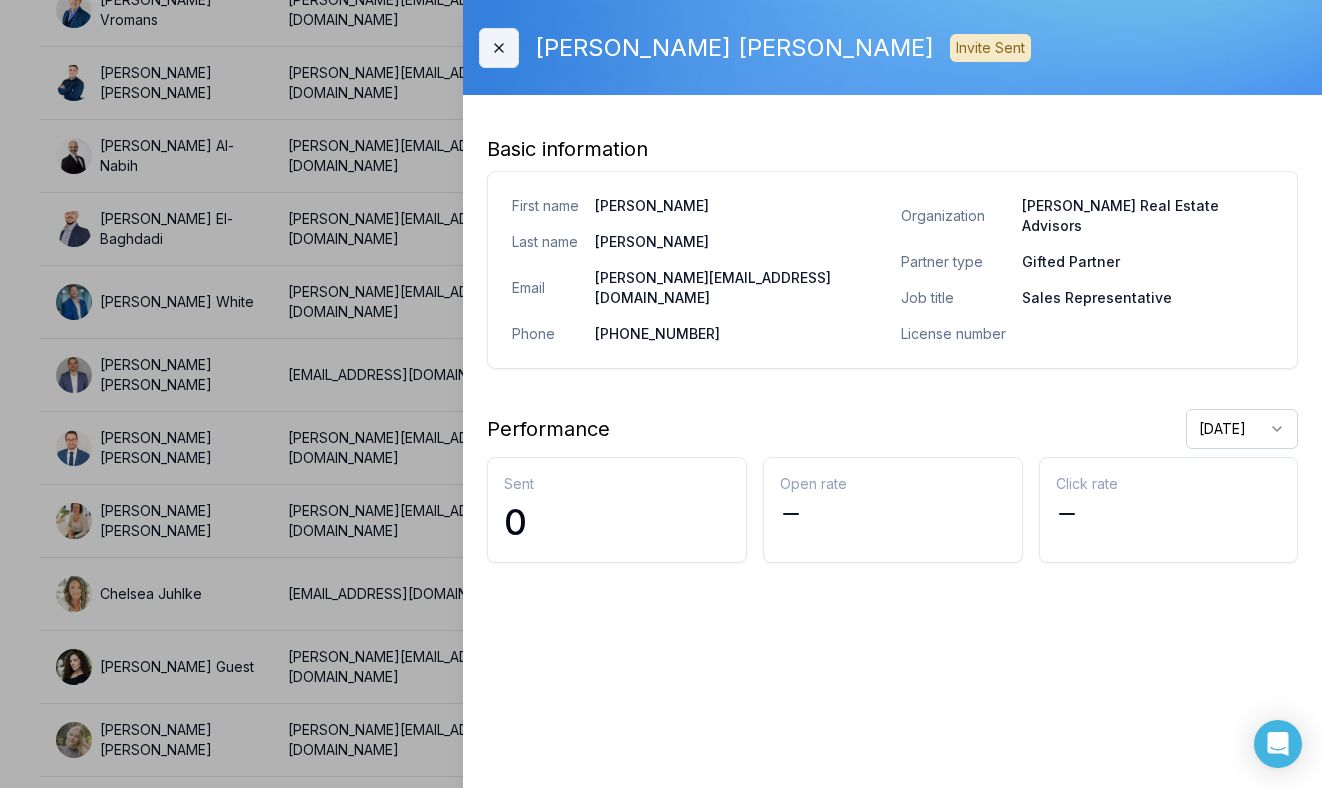 click 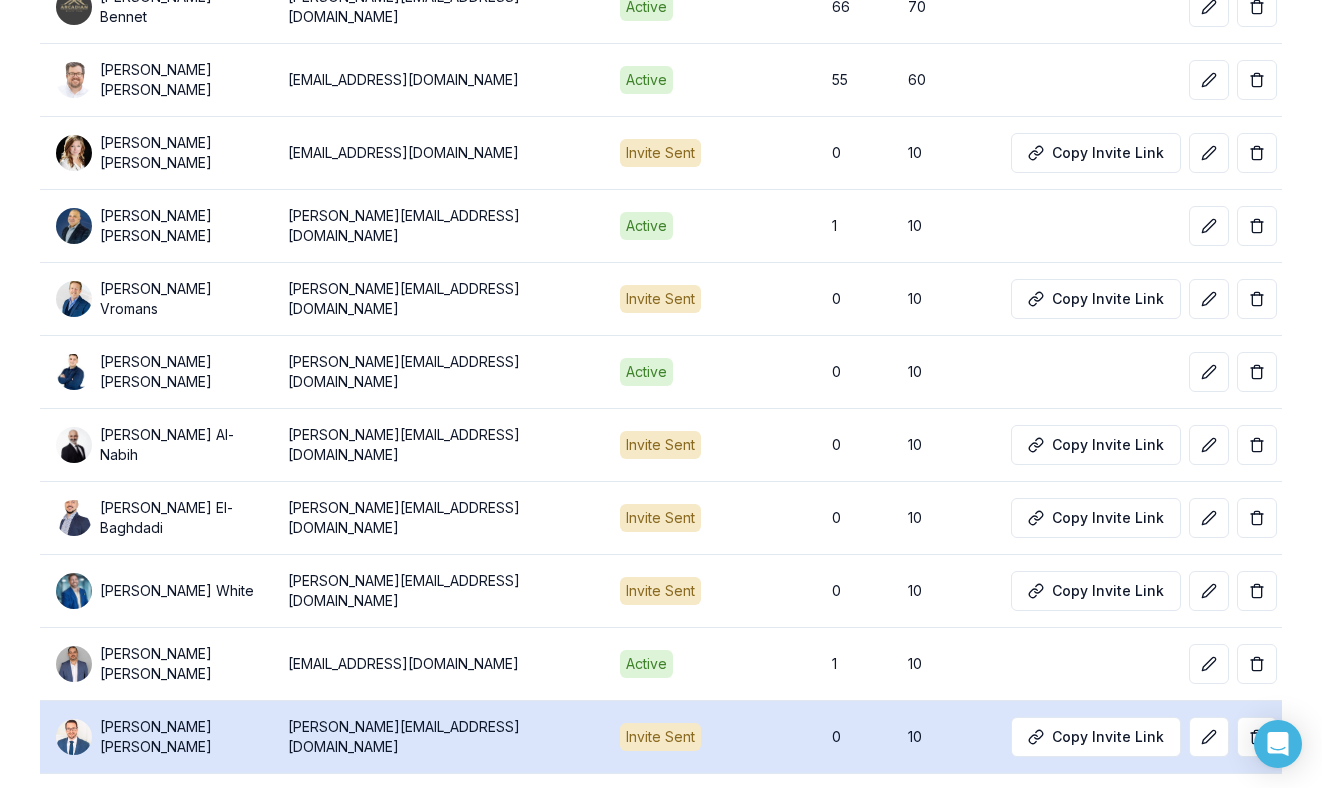 scroll, scrollTop: 1266, scrollLeft: 0, axis: vertical 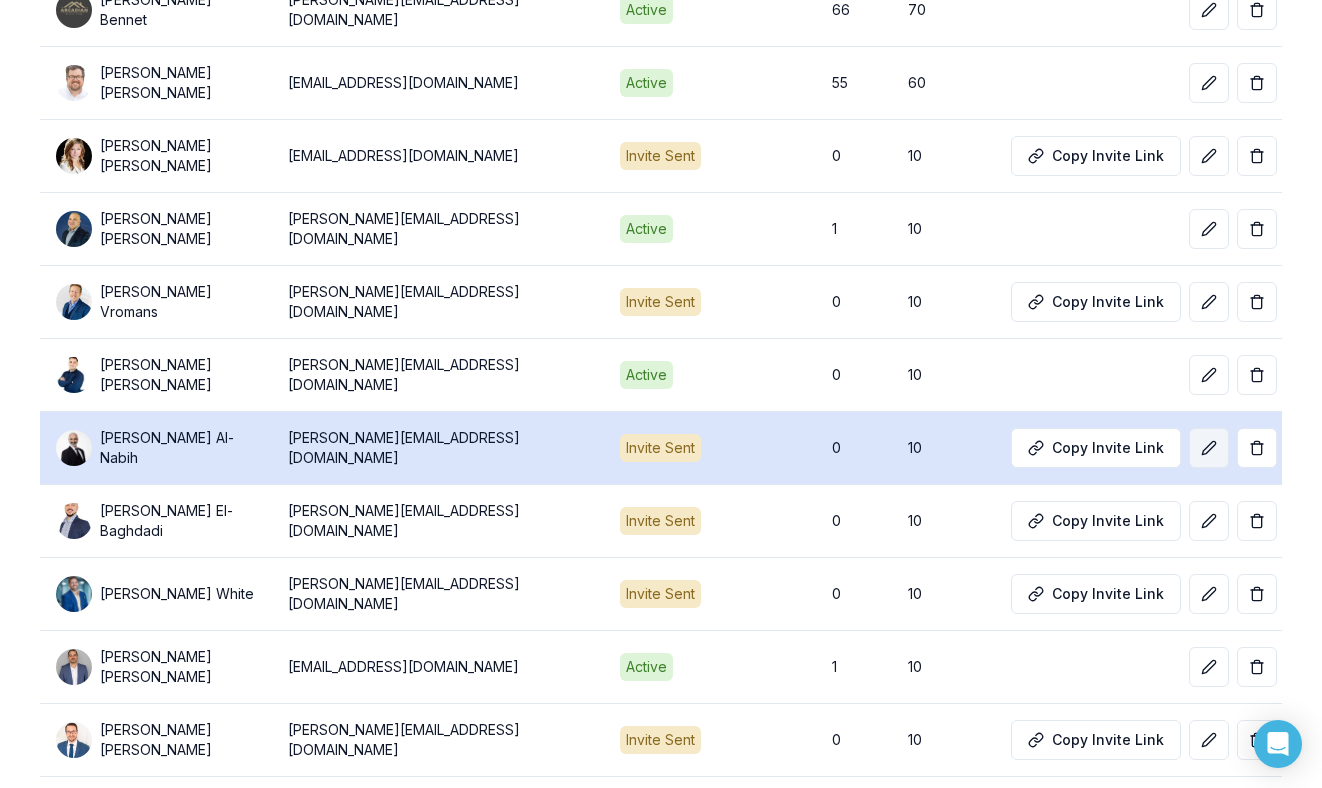 click at bounding box center (1209, 448) 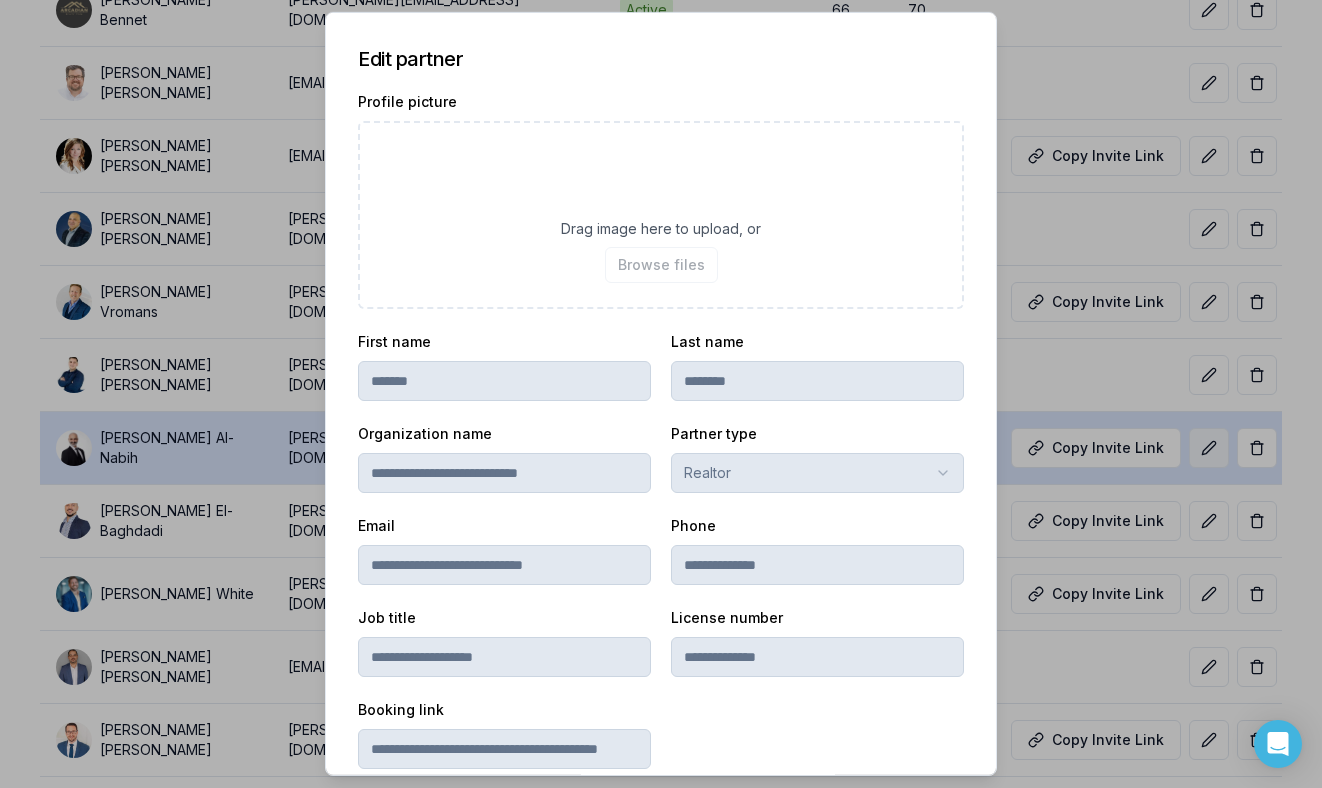 scroll, scrollTop: 385, scrollLeft: 0, axis: vertical 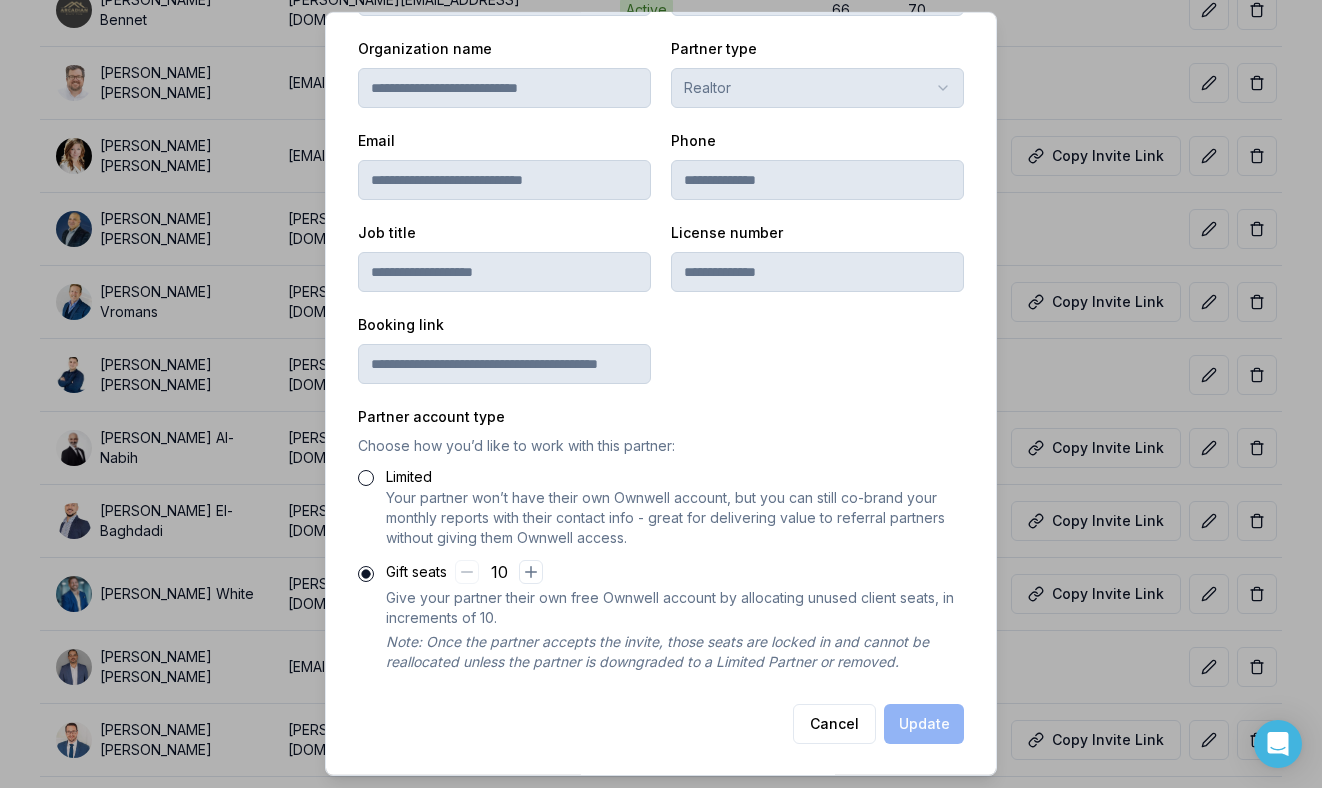 click on "Limited" at bounding box center [366, 478] 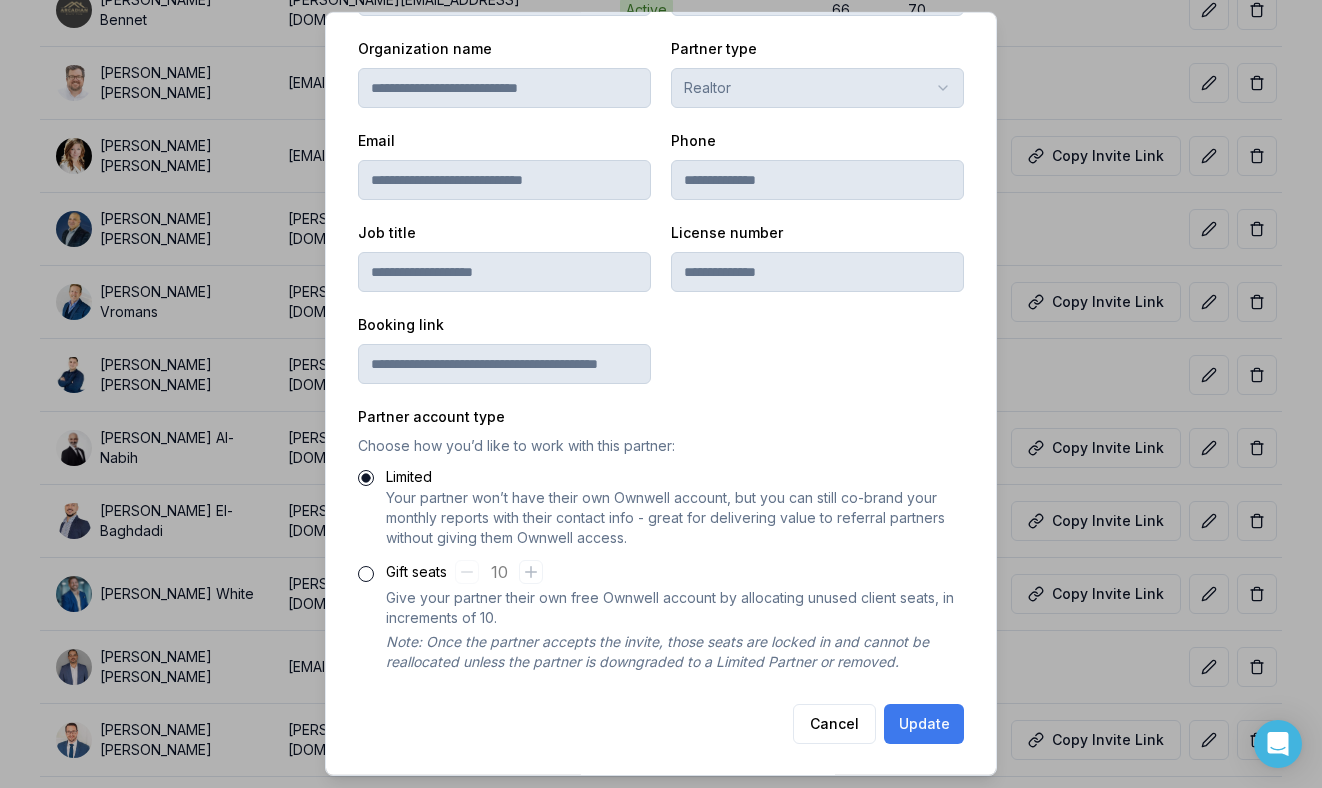 click on "Update" at bounding box center [924, 724] 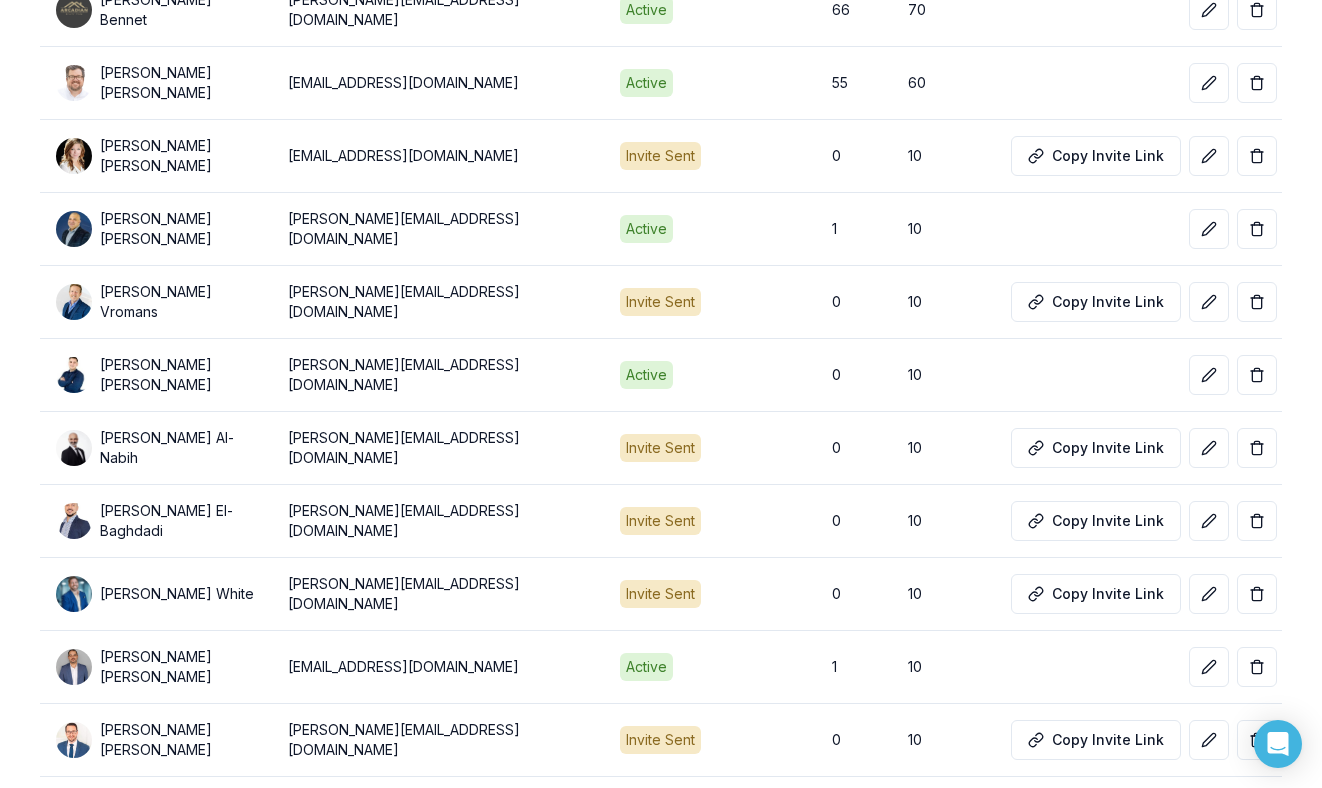 scroll, scrollTop: 1339, scrollLeft: 0, axis: vertical 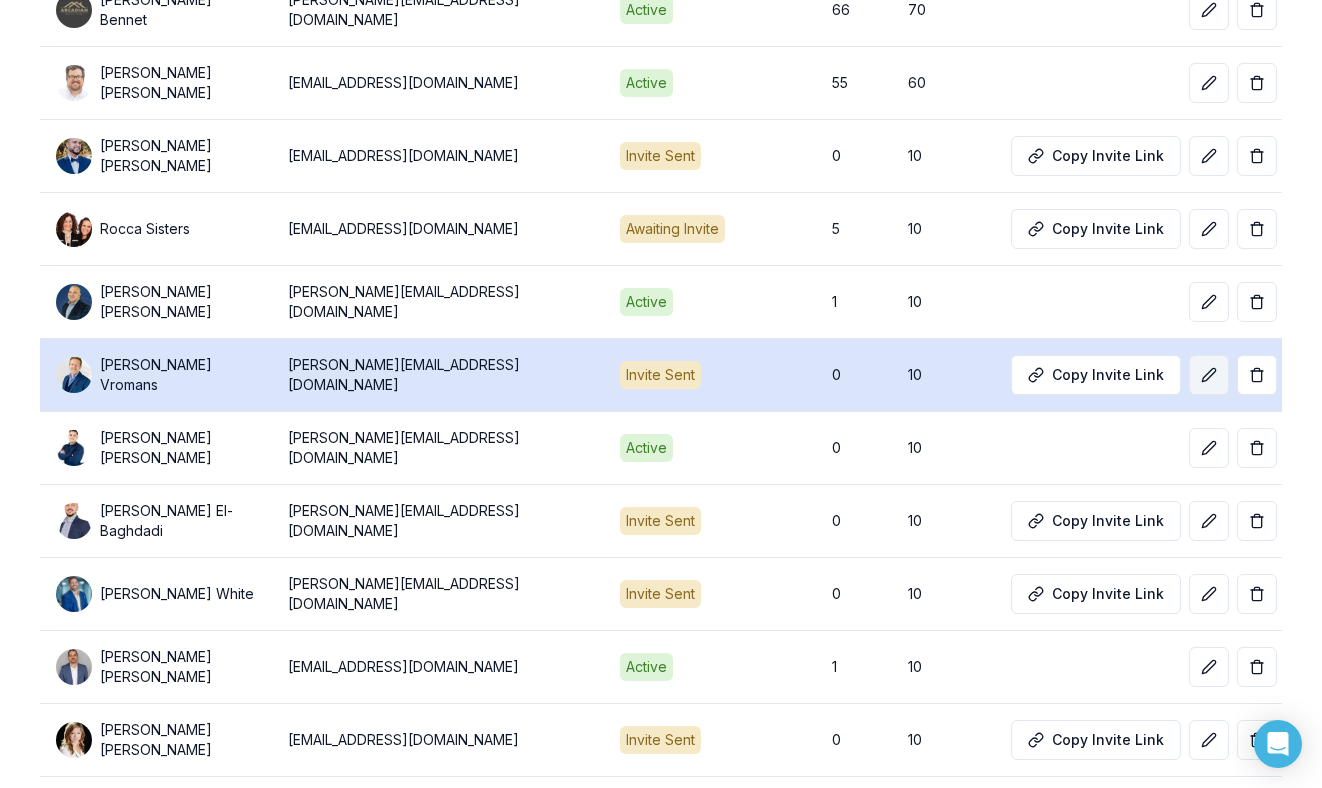 click 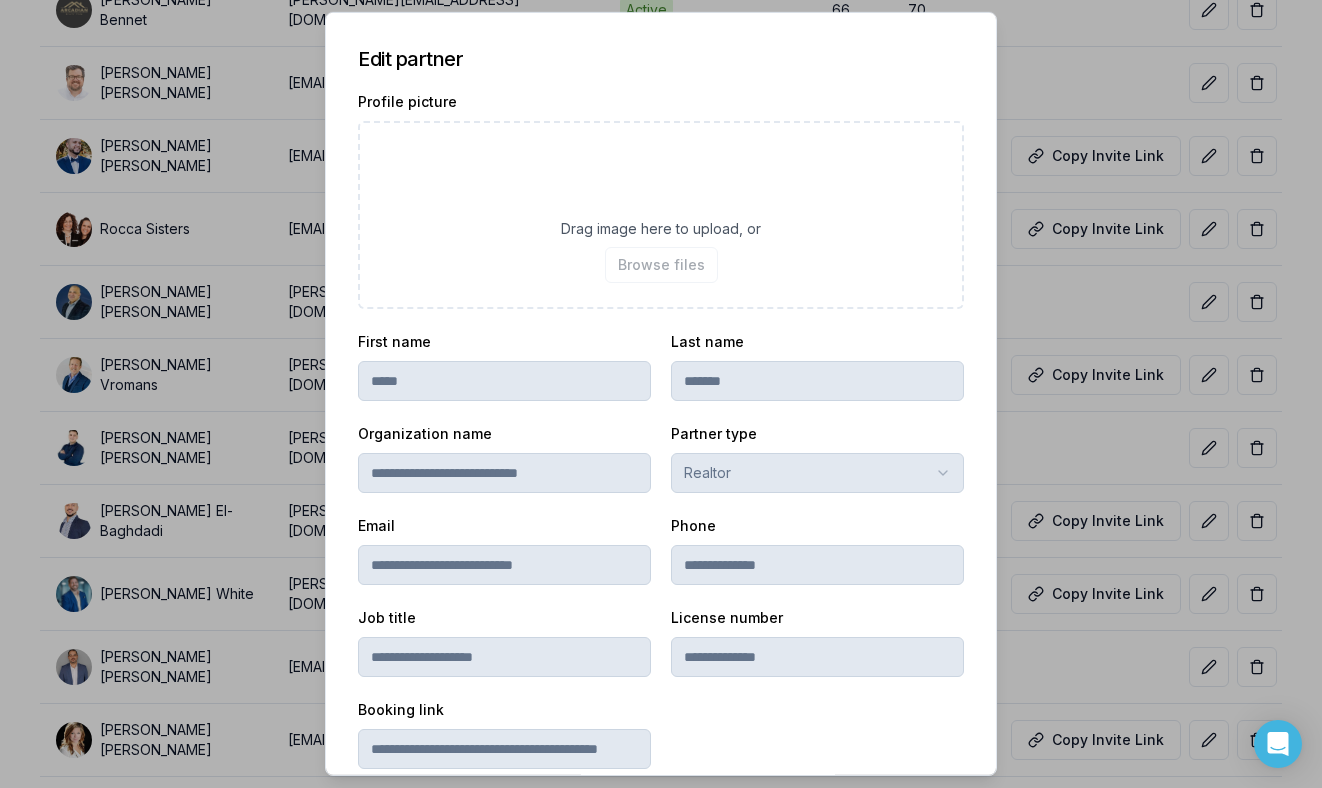 scroll, scrollTop: 385, scrollLeft: 0, axis: vertical 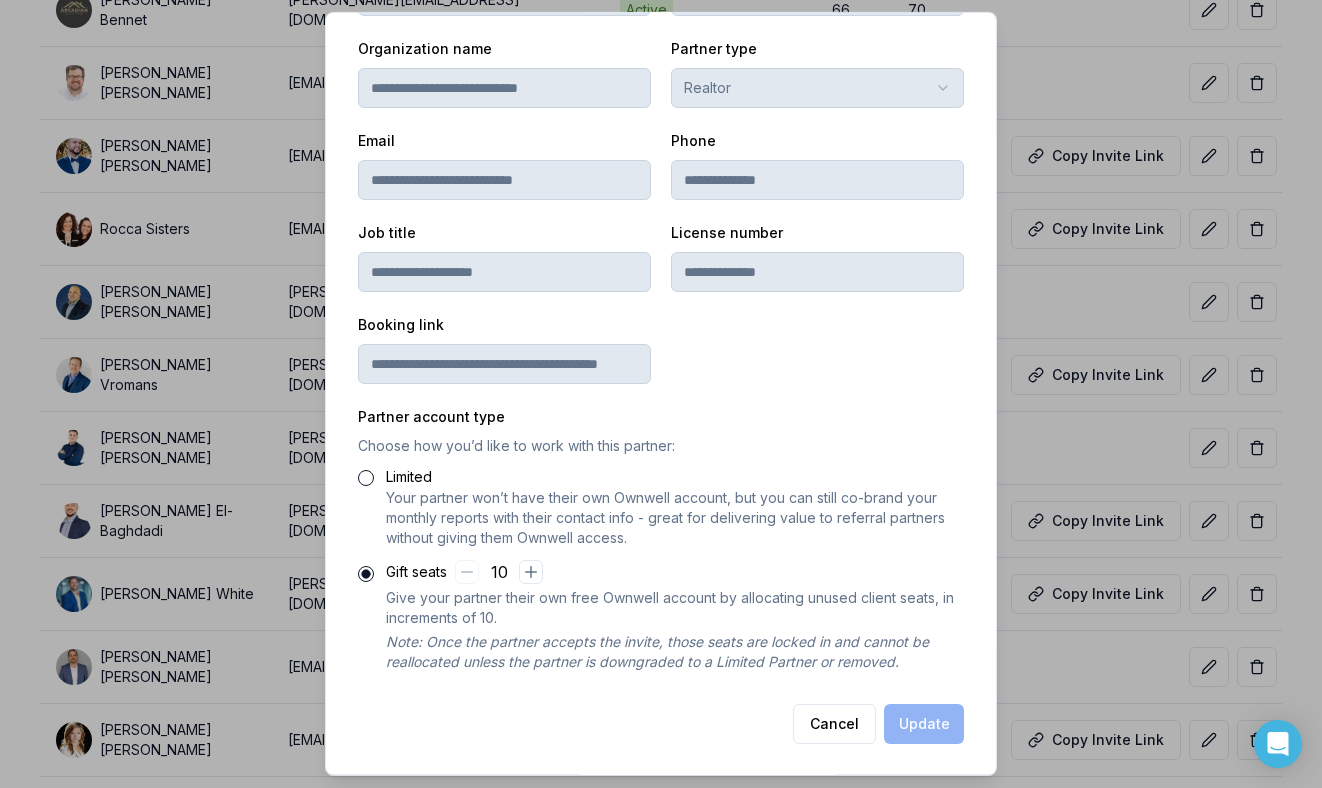 click on "Limited" at bounding box center [366, 478] 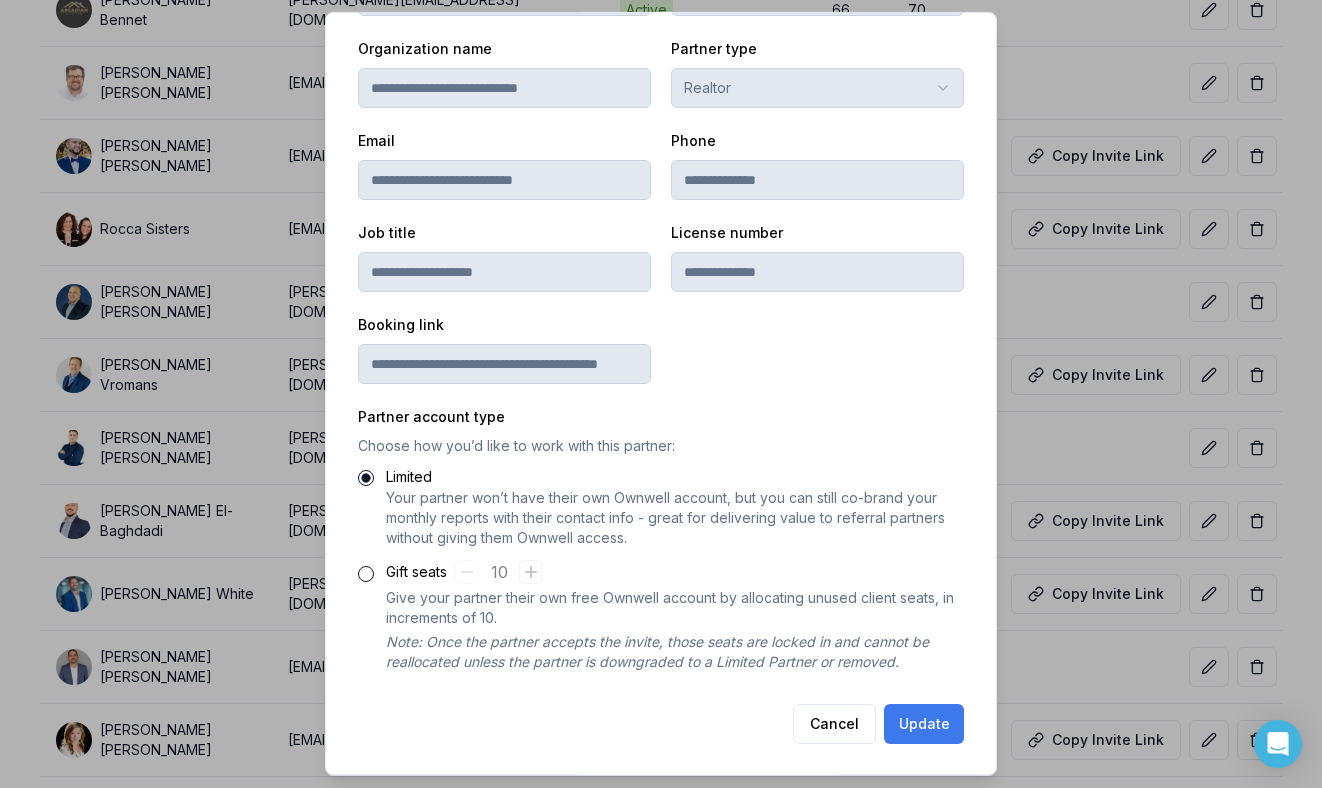 click on "Update" at bounding box center (924, 724) 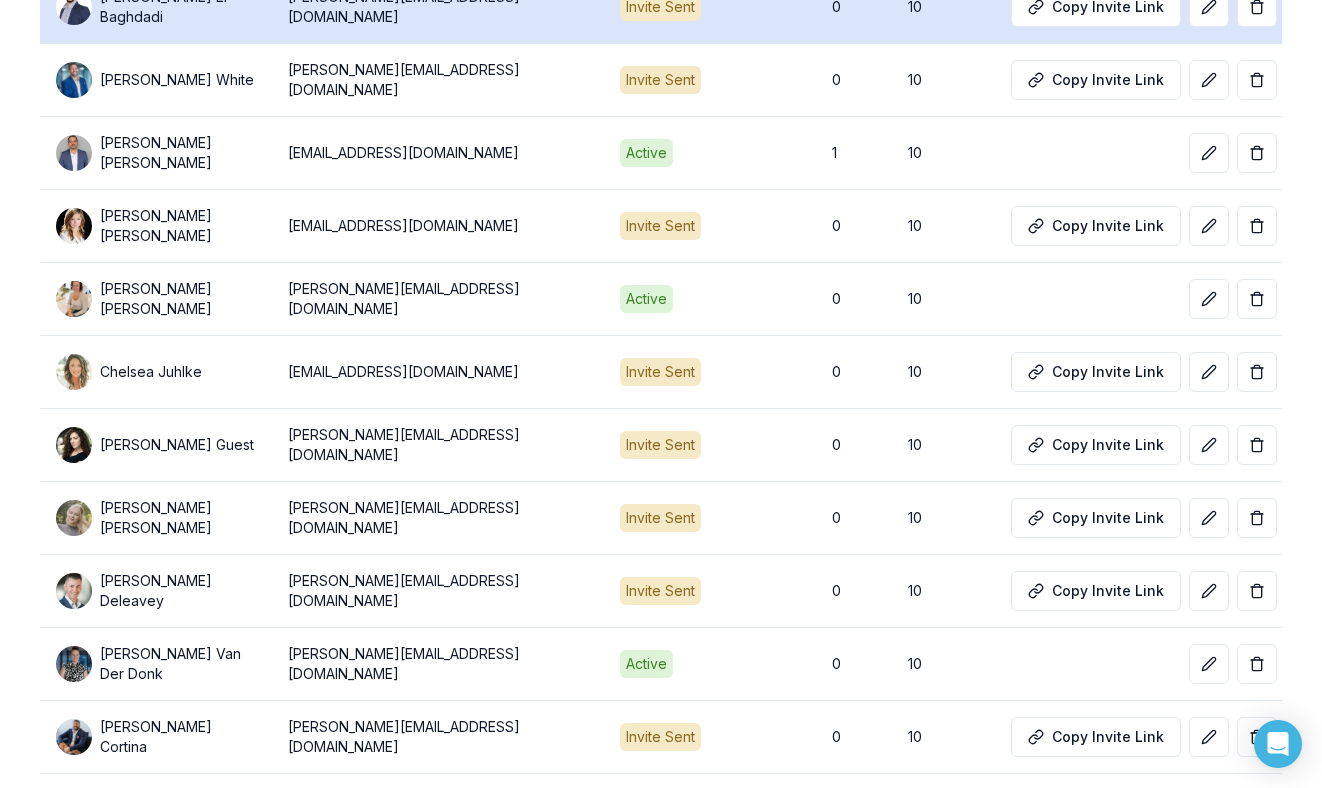 scroll, scrollTop: 1866, scrollLeft: 0, axis: vertical 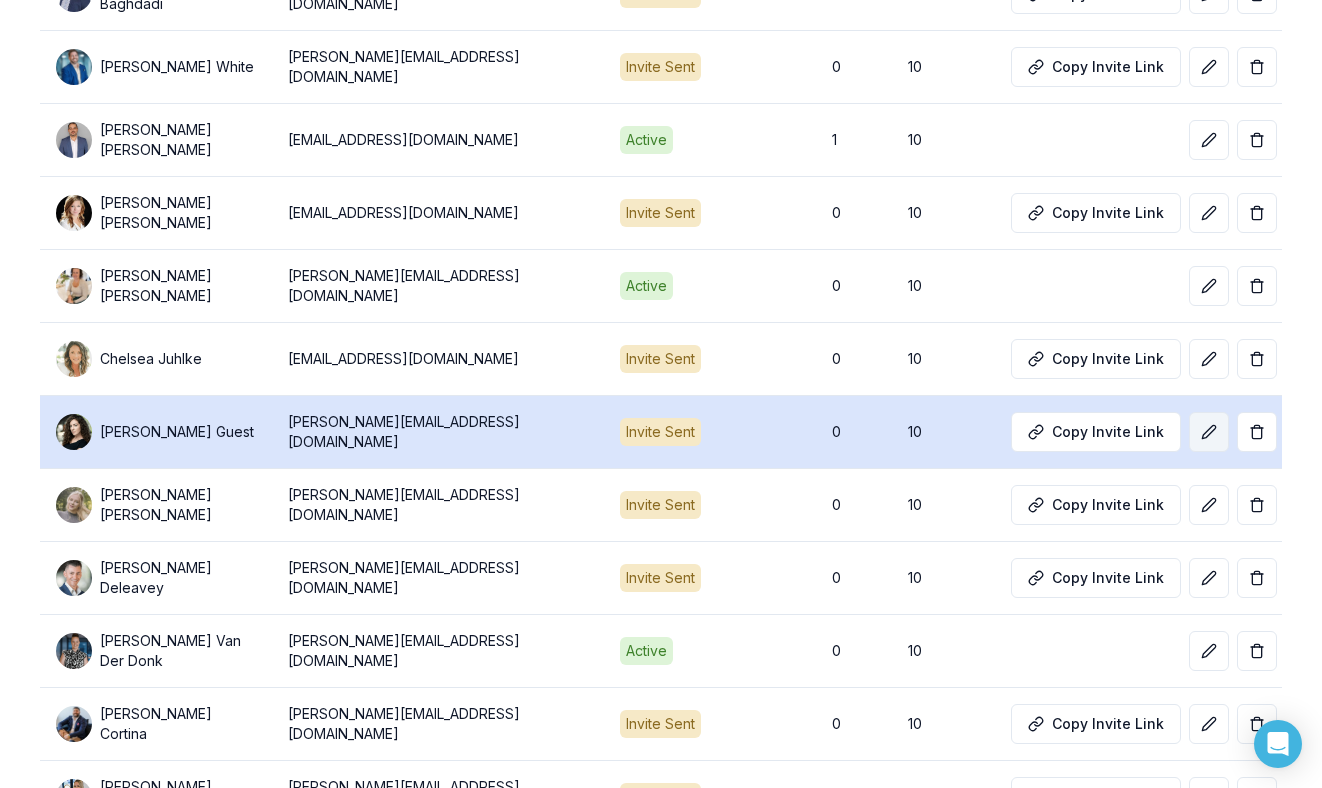 click 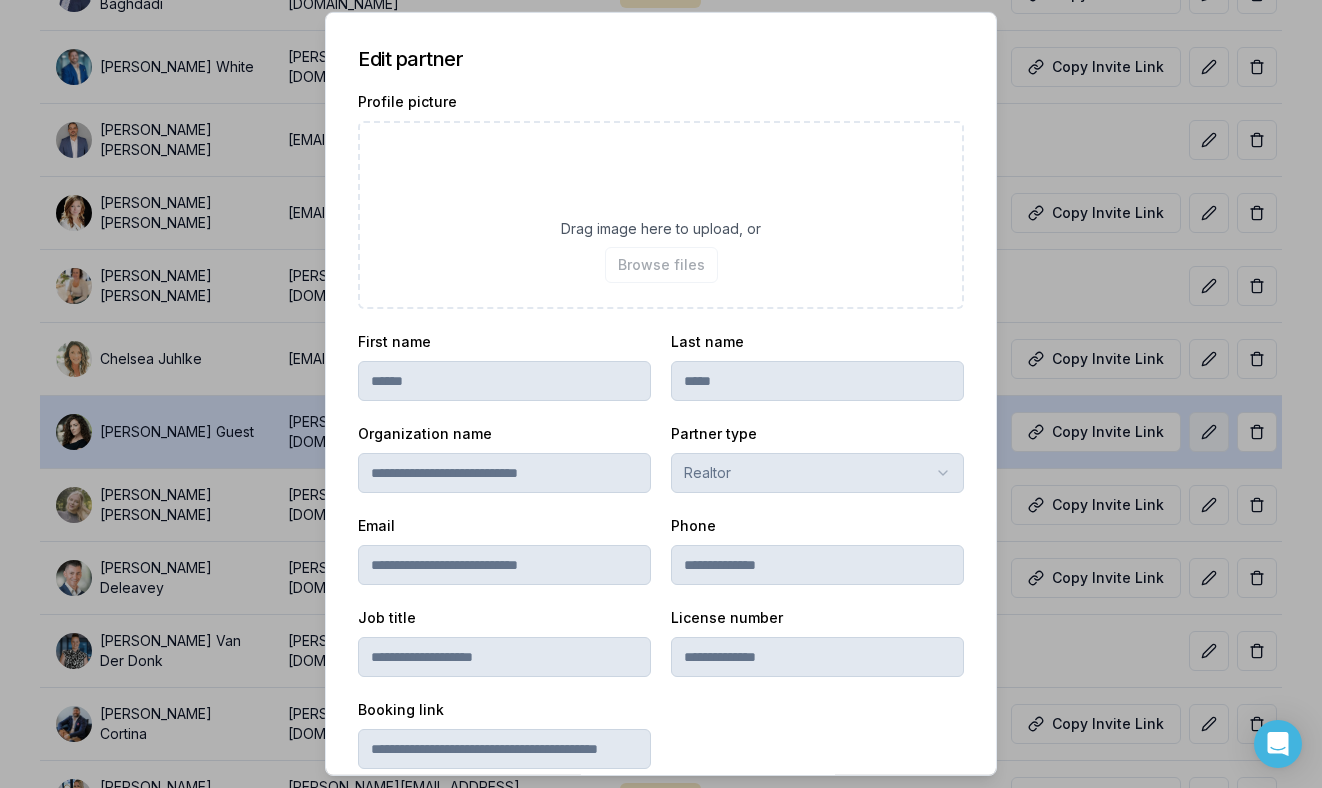 scroll, scrollTop: 385, scrollLeft: 0, axis: vertical 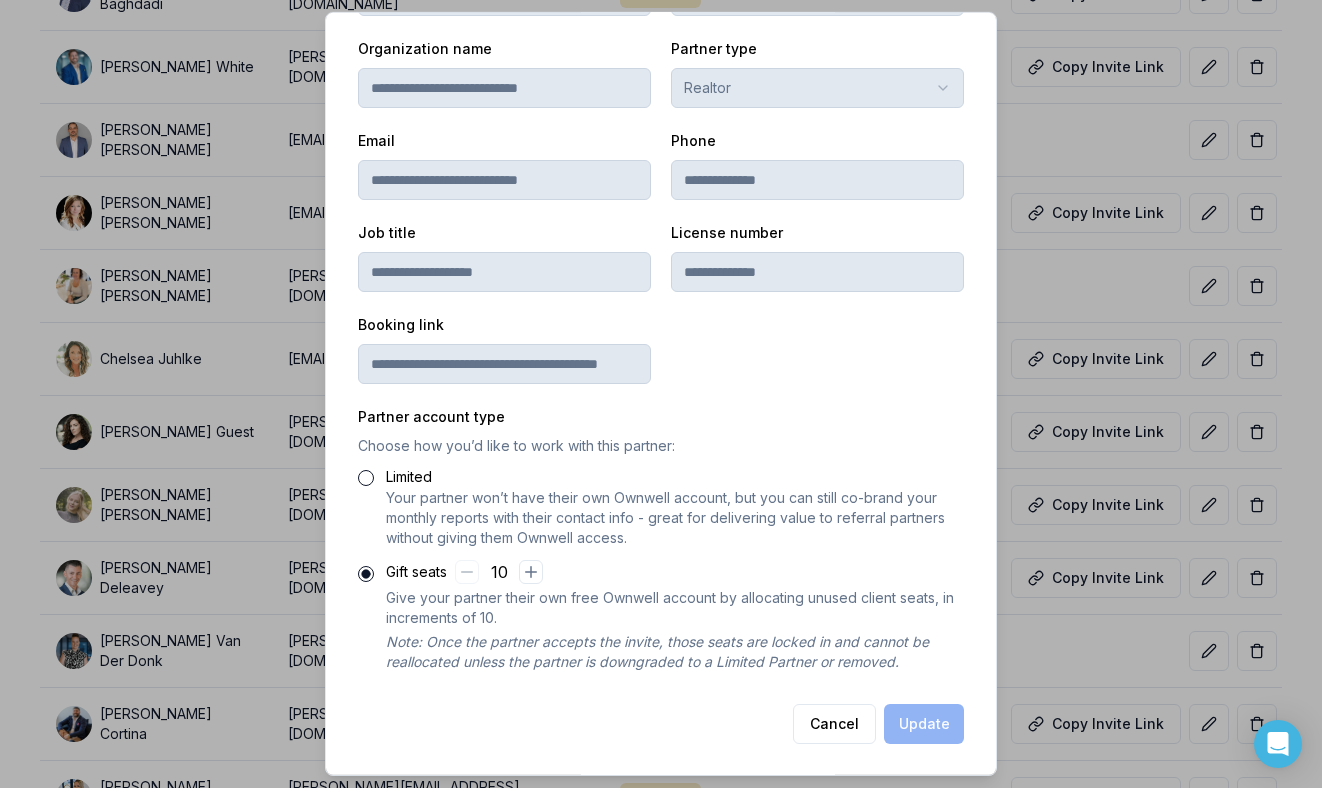 click on "Limited" at bounding box center [366, 478] 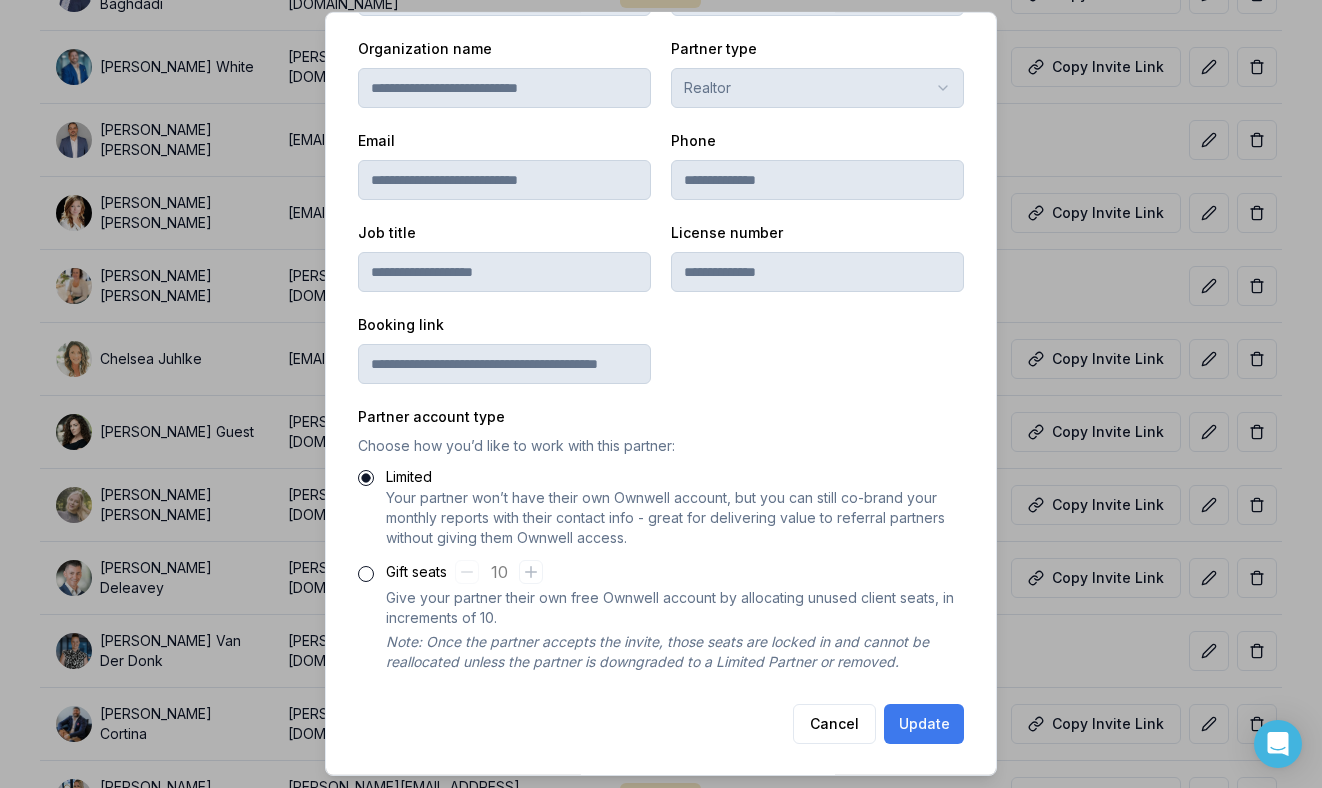 click on "Update" at bounding box center (924, 724) 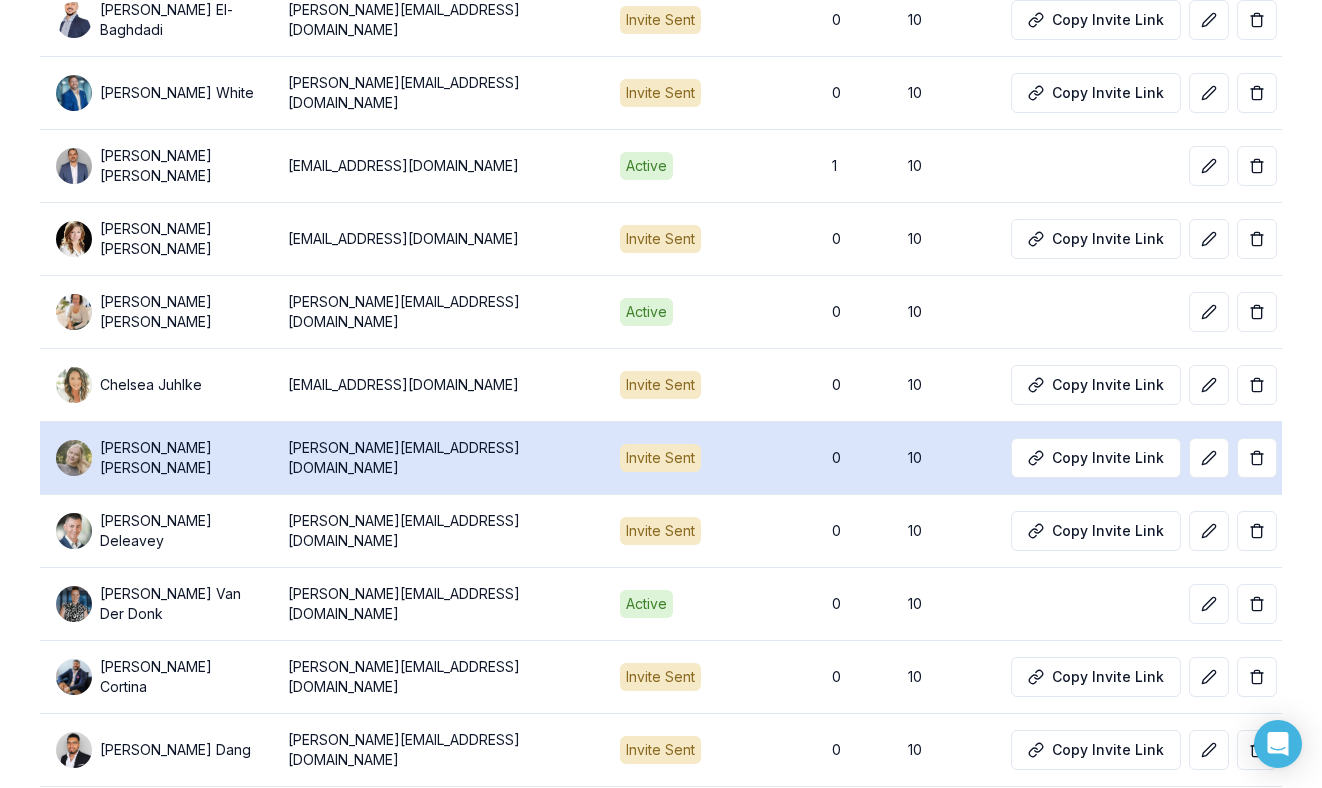 scroll, scrollTop: 2009, scrollLeft: 0, axis: vertical 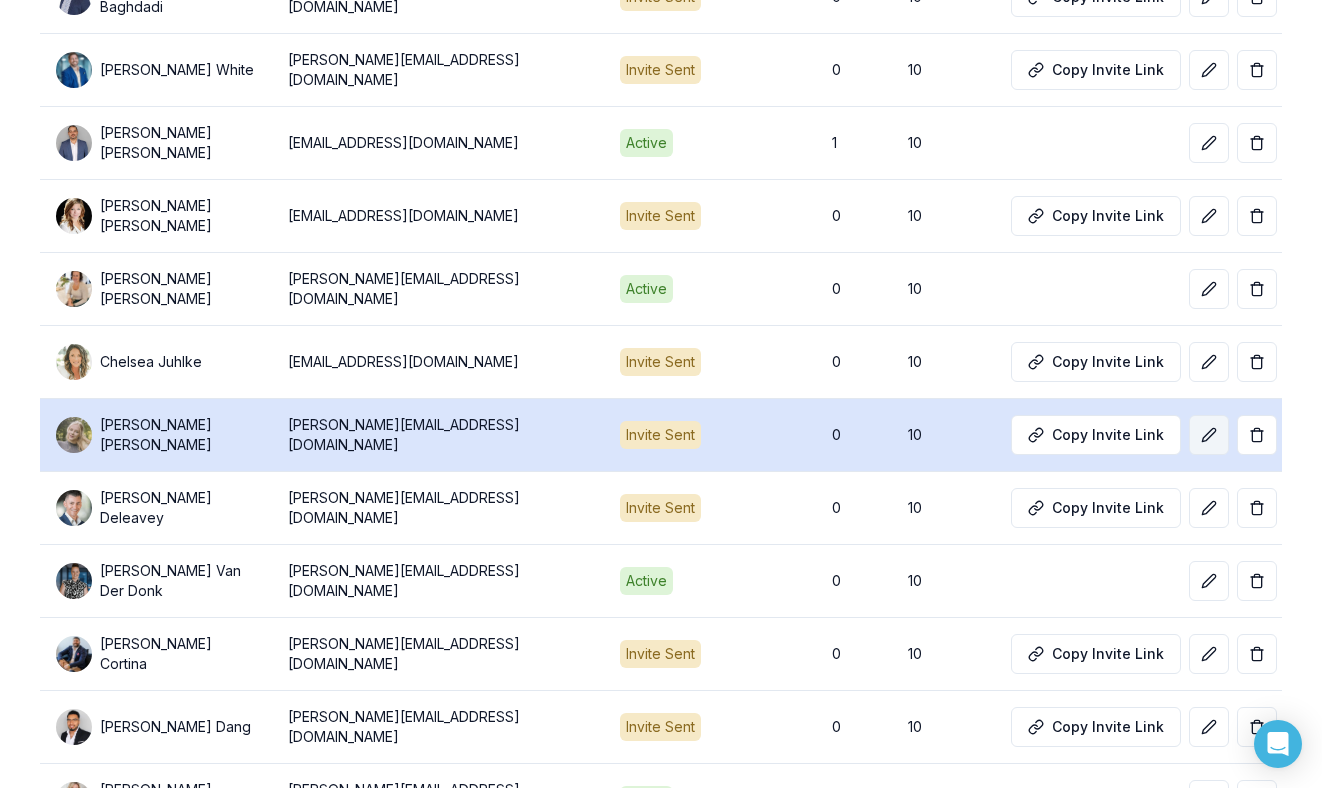 click at bounding box center [1209, 435] 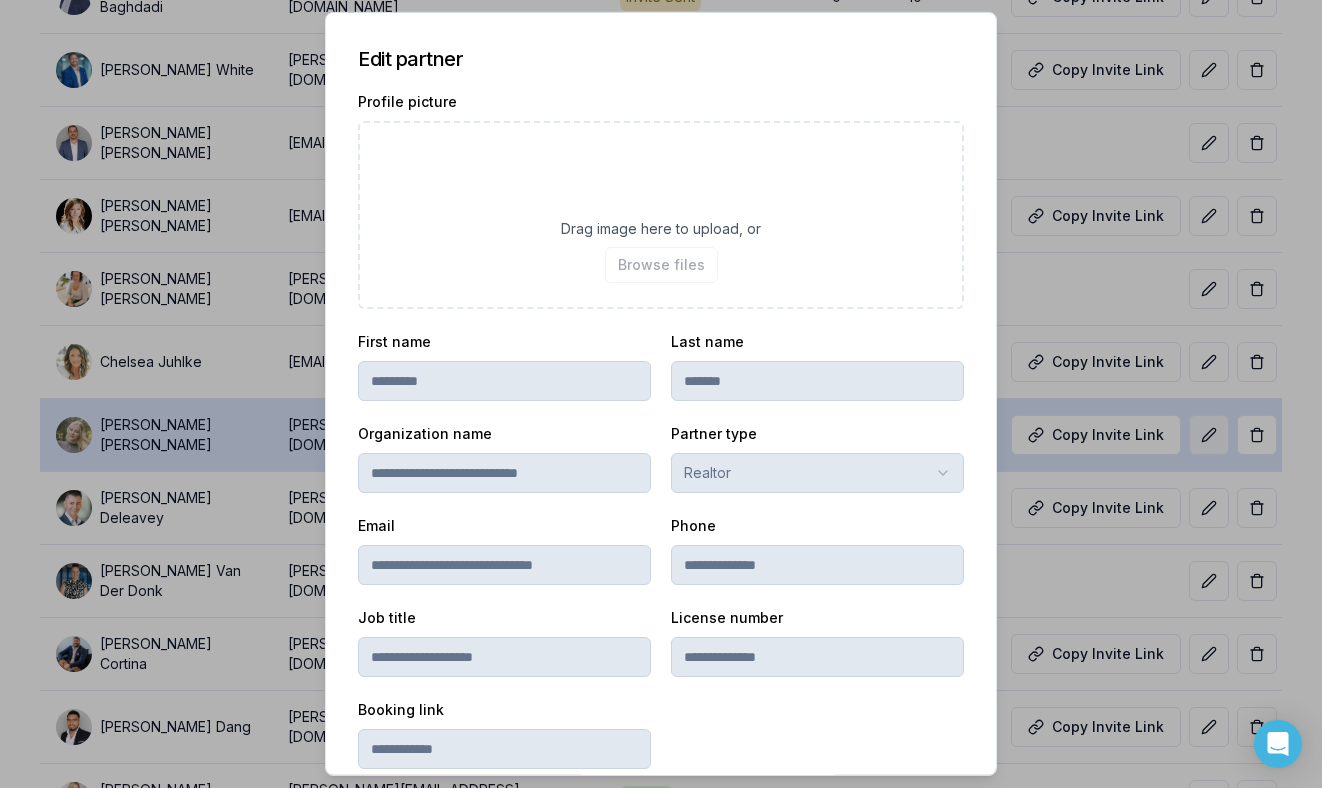 scroll, scrollTop: 385, scrollLeft: 0, axis: vertical 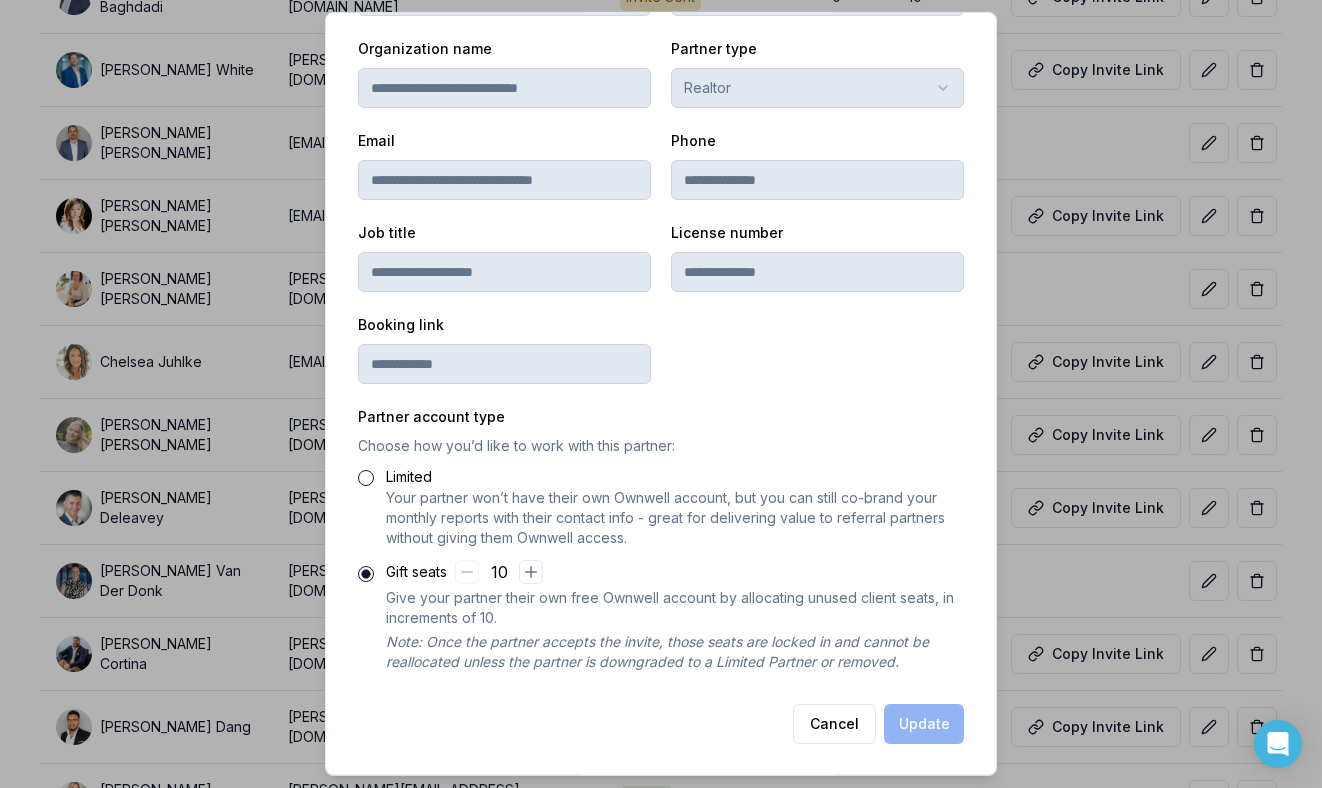 click on "Limited" at bounding box center [366, 478] 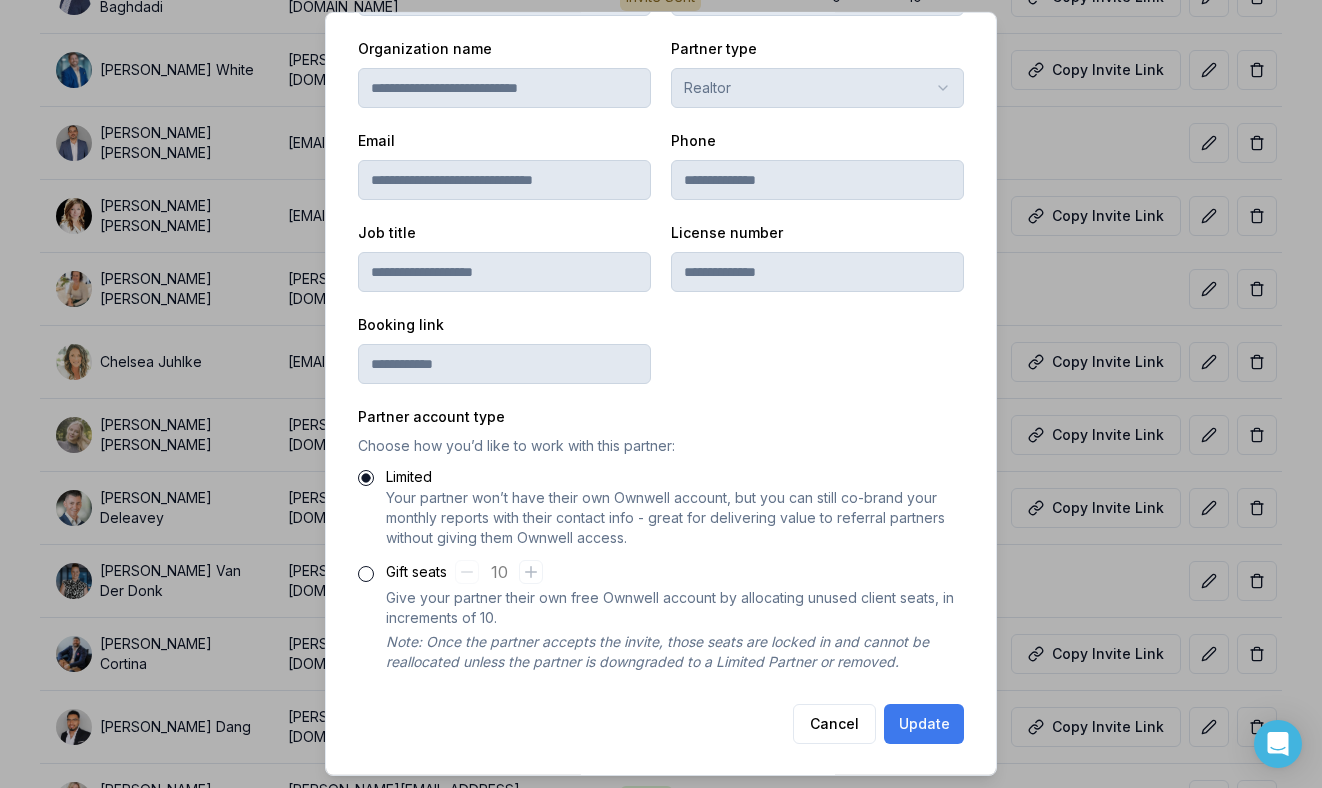click on "Update" at bounding box center (924, 724) 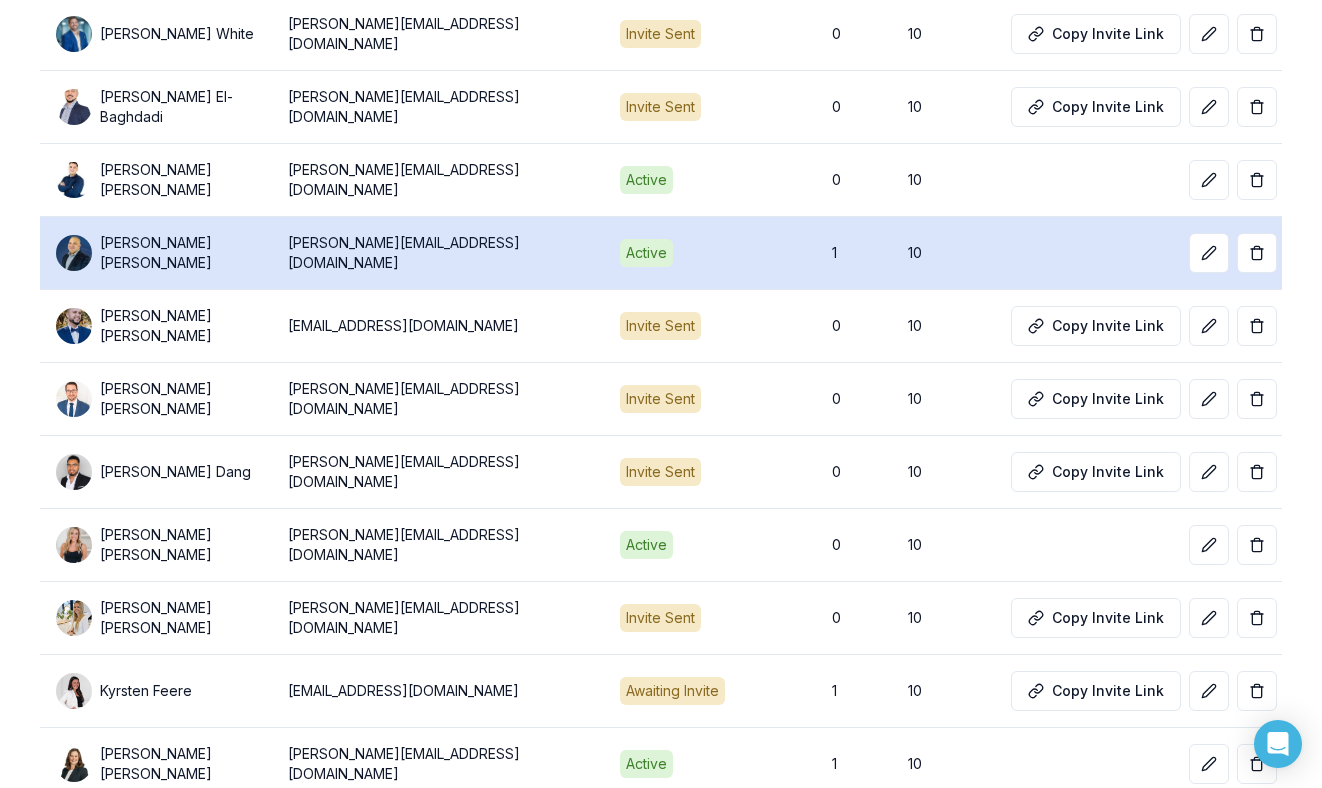 scroll, scrollTop: 2265, scrollLeft: 0, axis: vertical 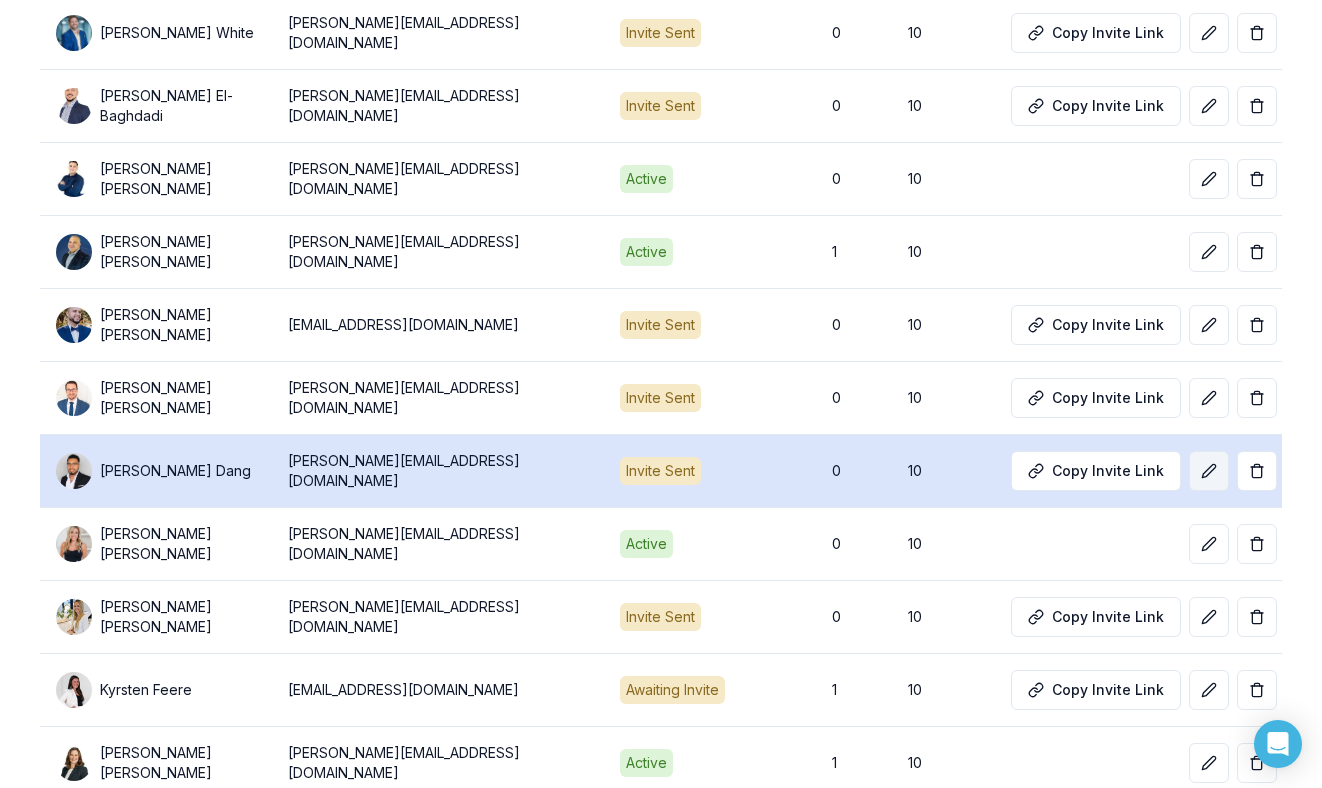 click 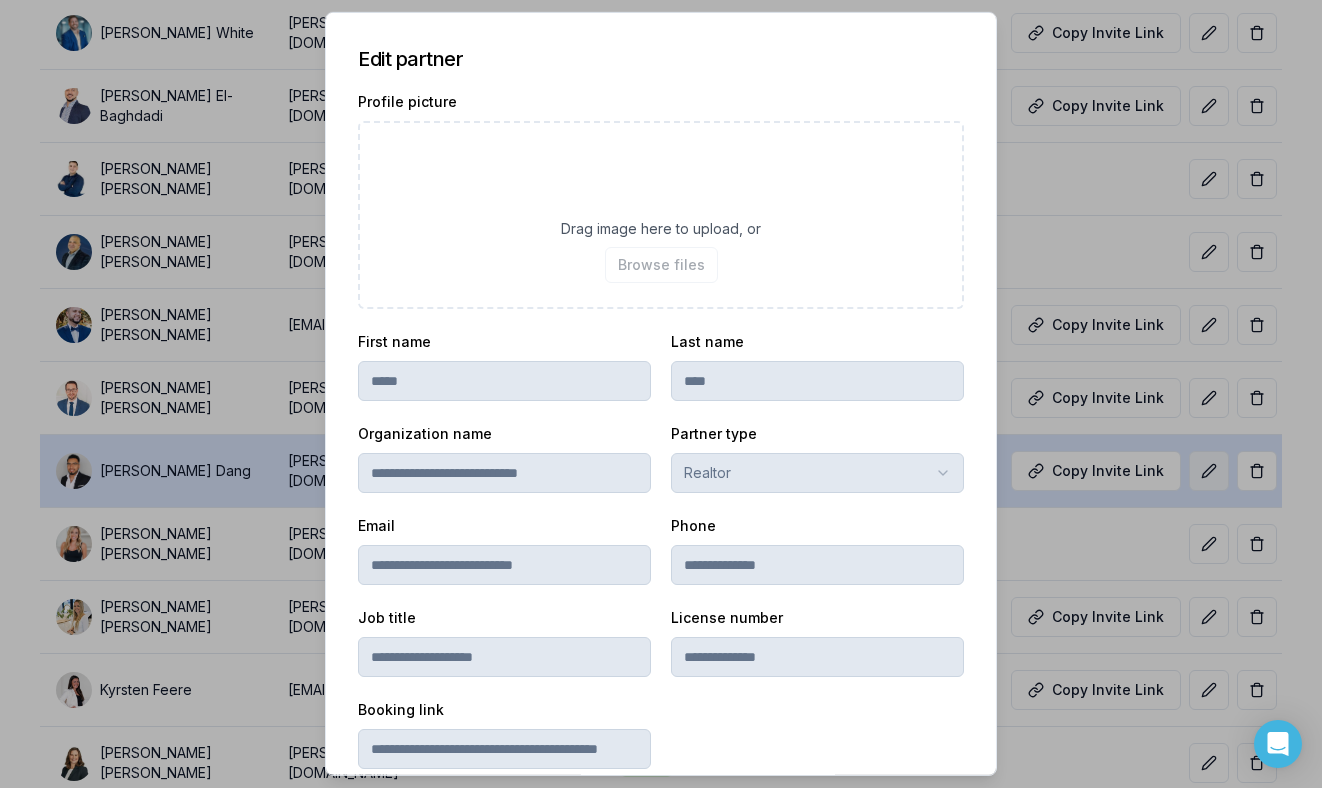 scroll, scrollTop: 385, scrollLeft: 0, axis: vertical 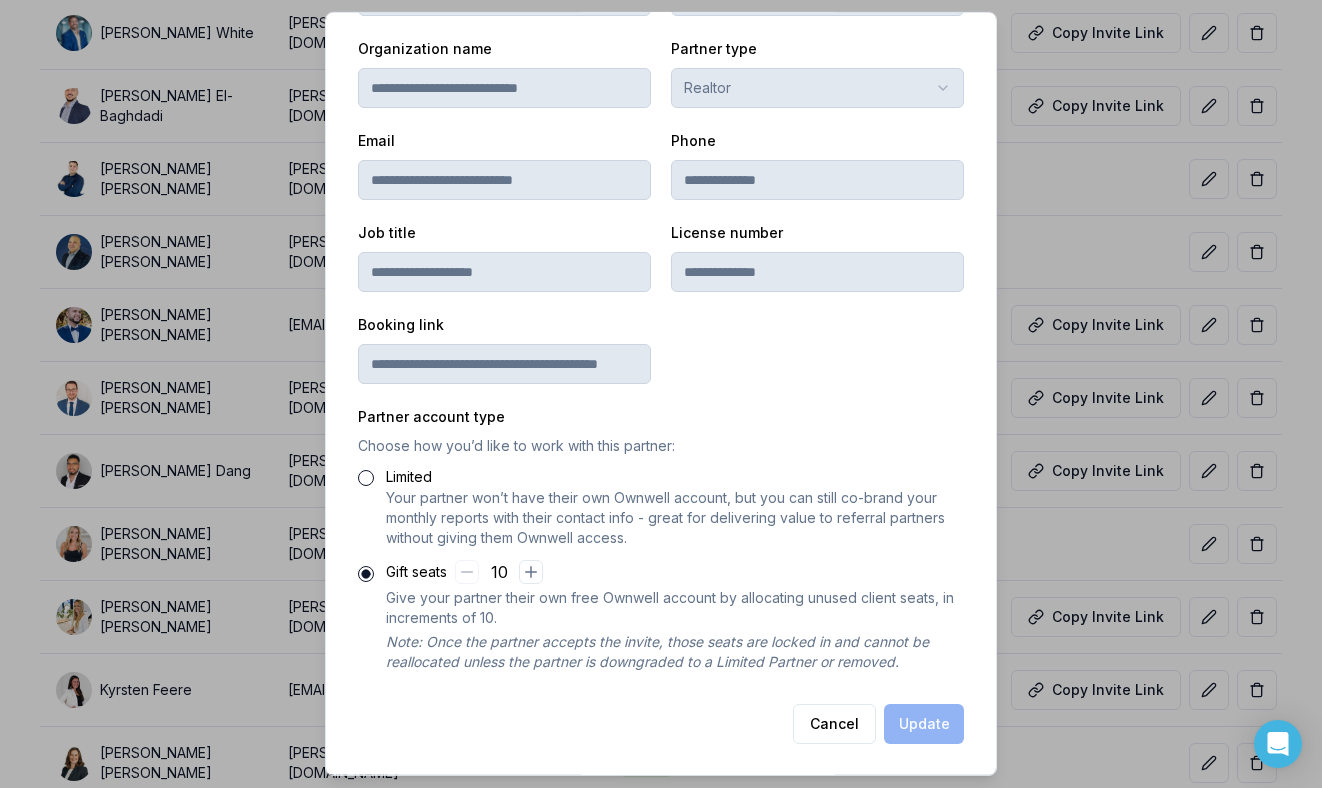 click on "Limited Your partner won’t have their own Ownwell account, but you can still co-brand your monthly reports with their contact info - great for delivering value to referral partners without giving them Ownwell access." at bounding box center (661, 506) 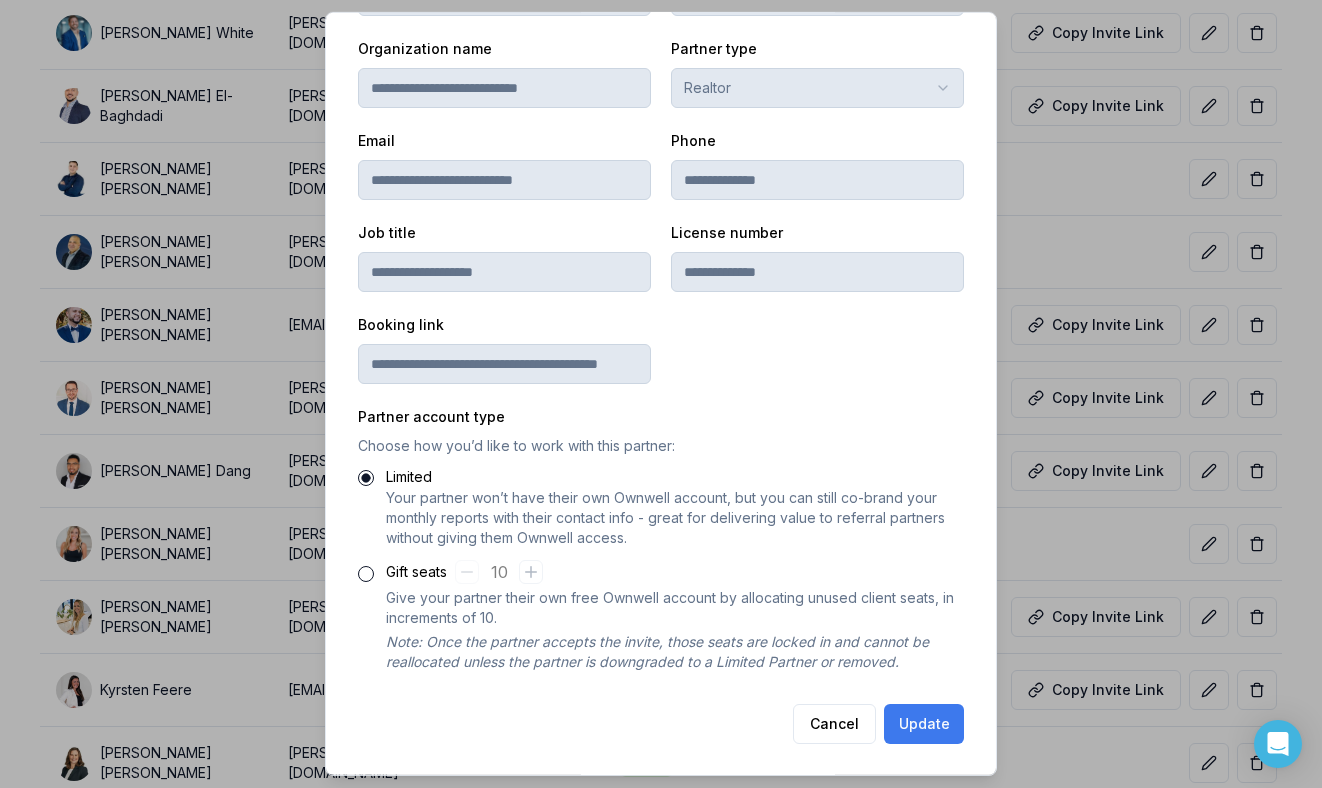 click on "Update" at bounding box center [924, 724] 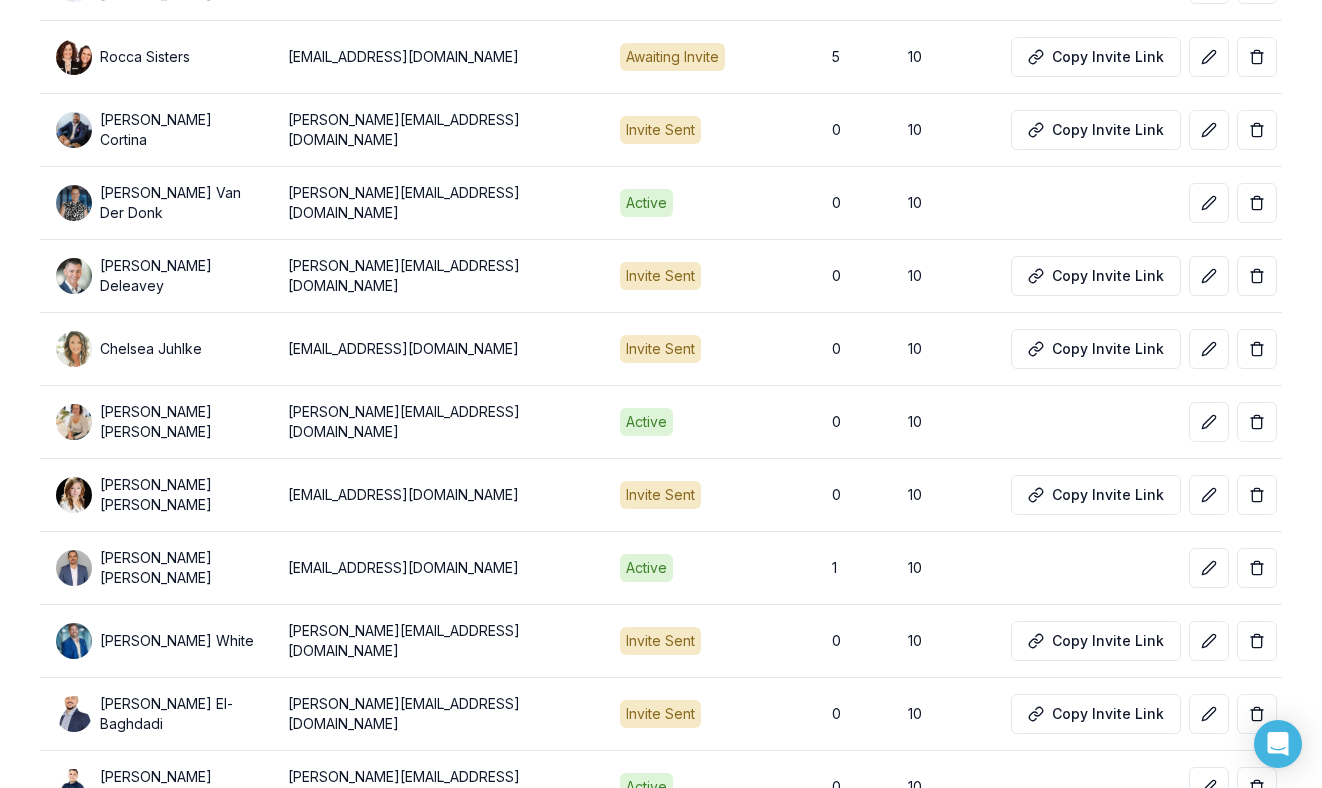 scroll, scrollTop: 1732, scrollLeft: 0, axis: vertical 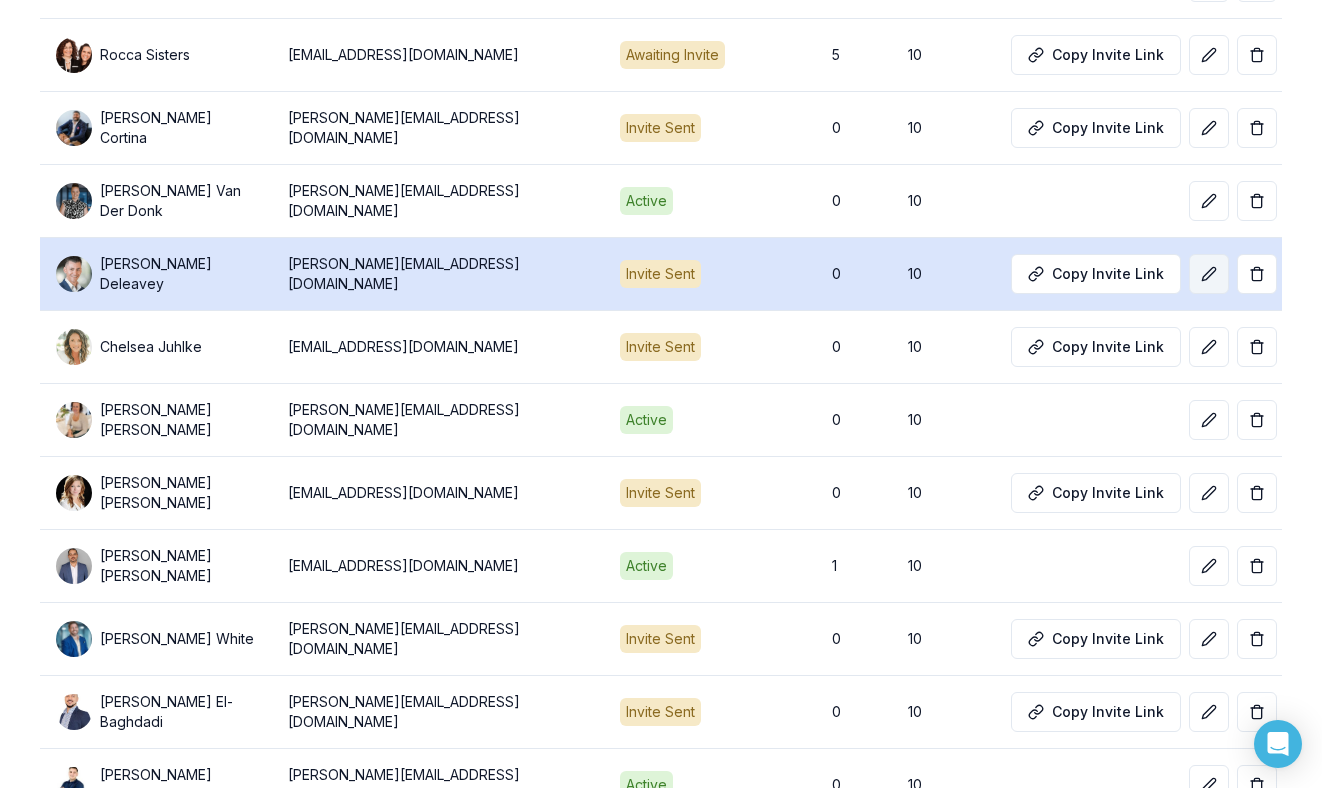 click at bounding box center (1209, 274) 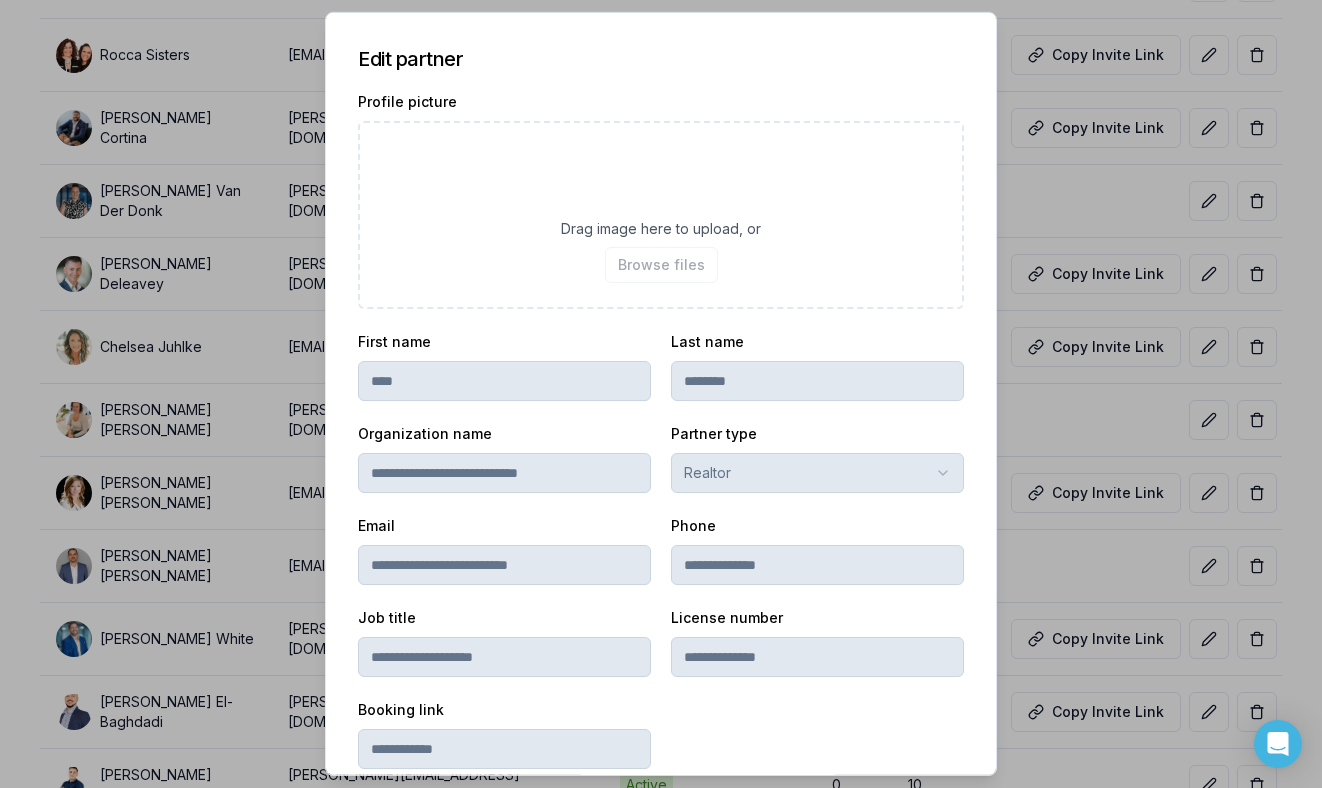 scroll, scrollTop: 385, scrollLeft: 0, axis: vertical 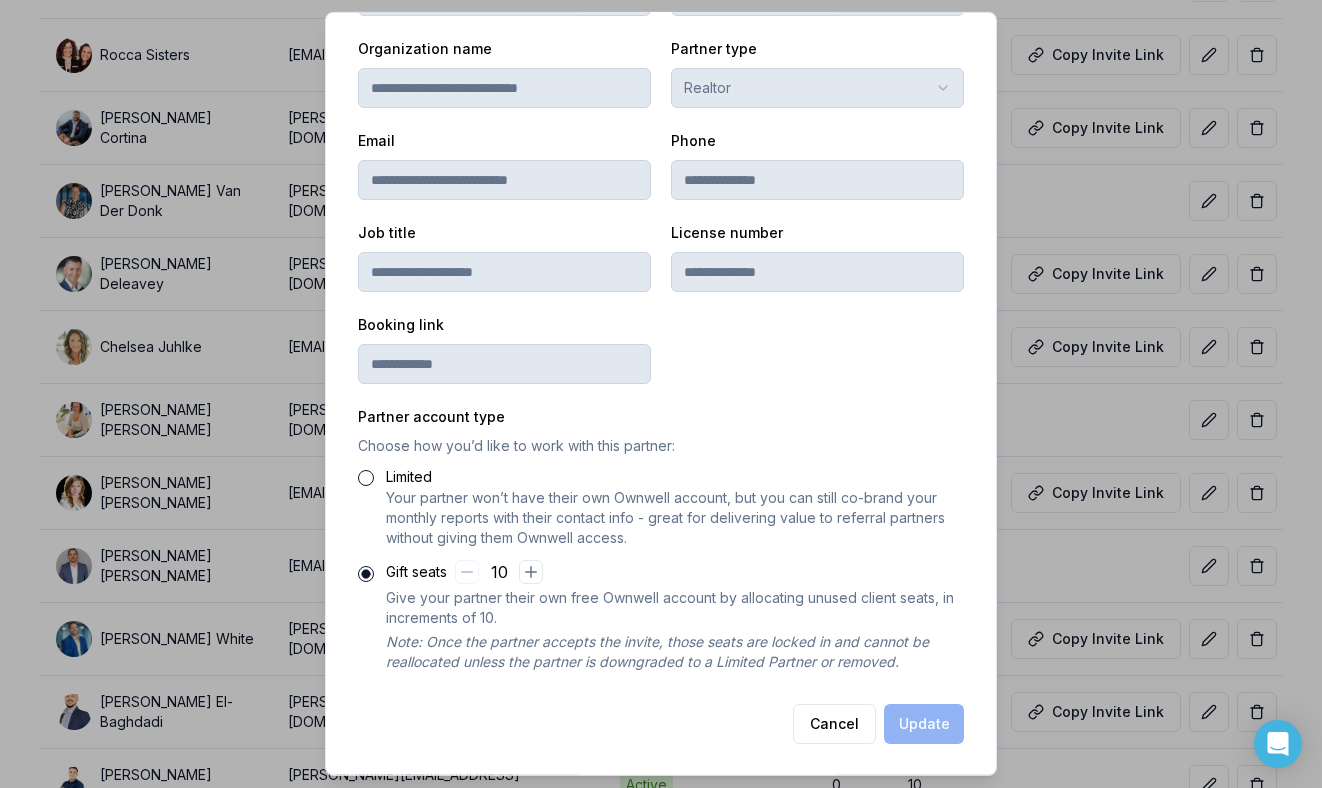 click on "Limited Your partner won’t have their own Ownwell account, but you can still co-brand your monthly reports with their contact info - great for delivering value to referral partners without giving them Ownwell access." at bounding box center [661, 506] 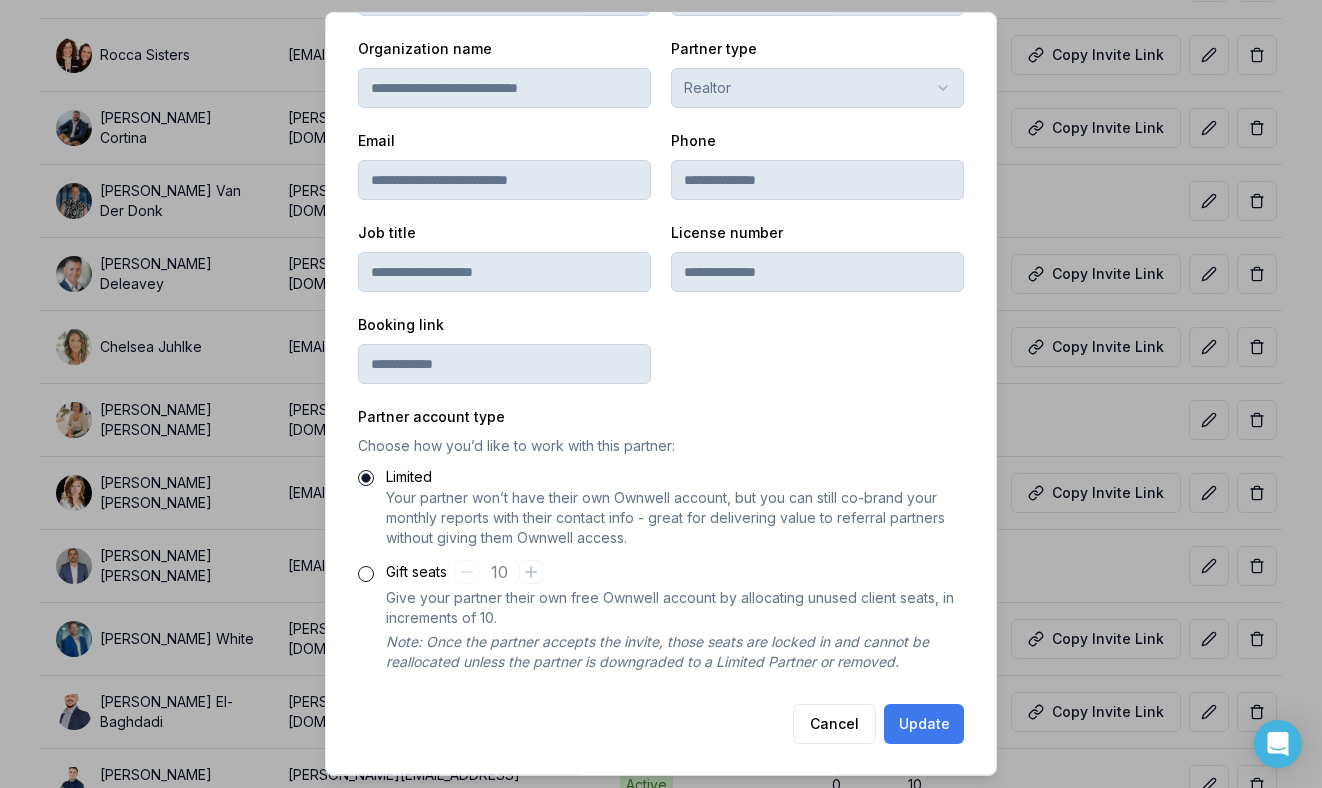 click on "Update" at bounding box center (924, 724) 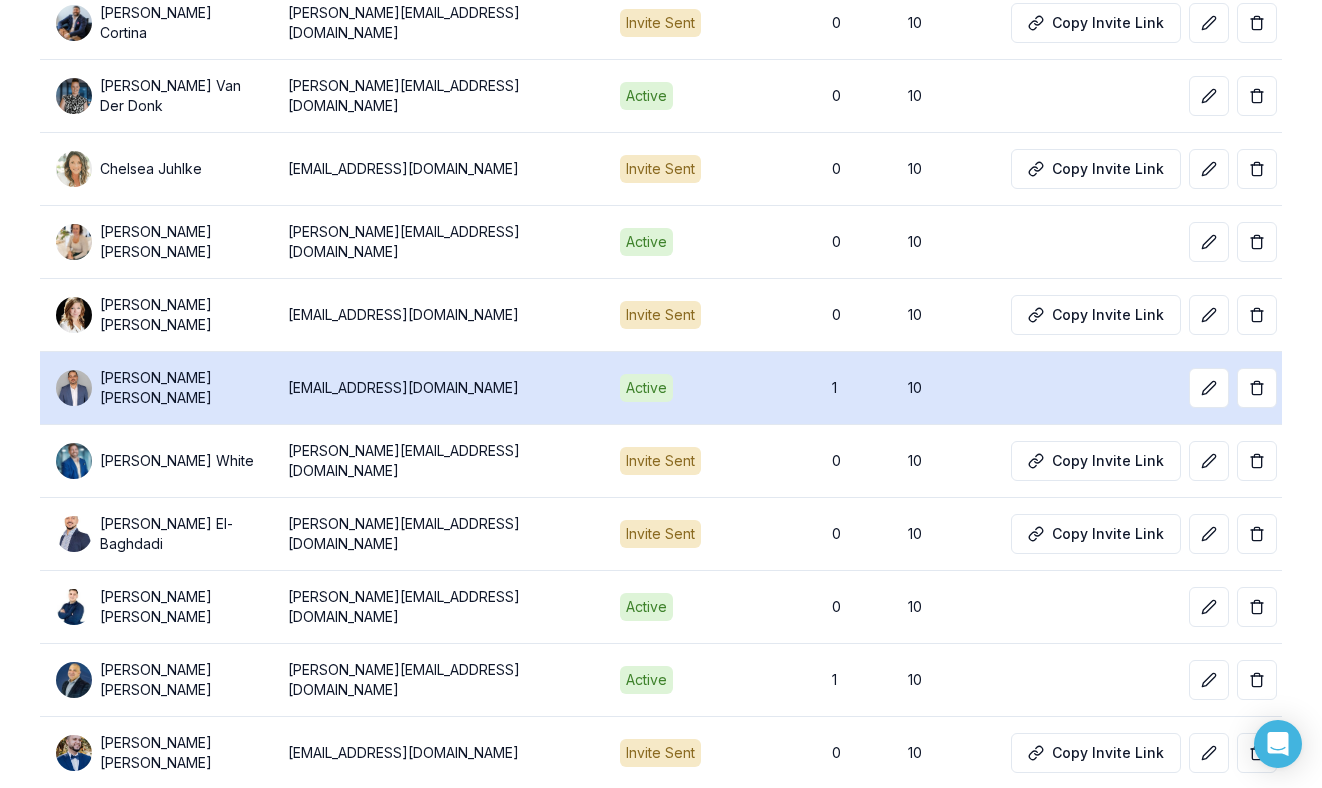 scroll, scrollTop: 1915, scrollLeft: 0, axis: vertical 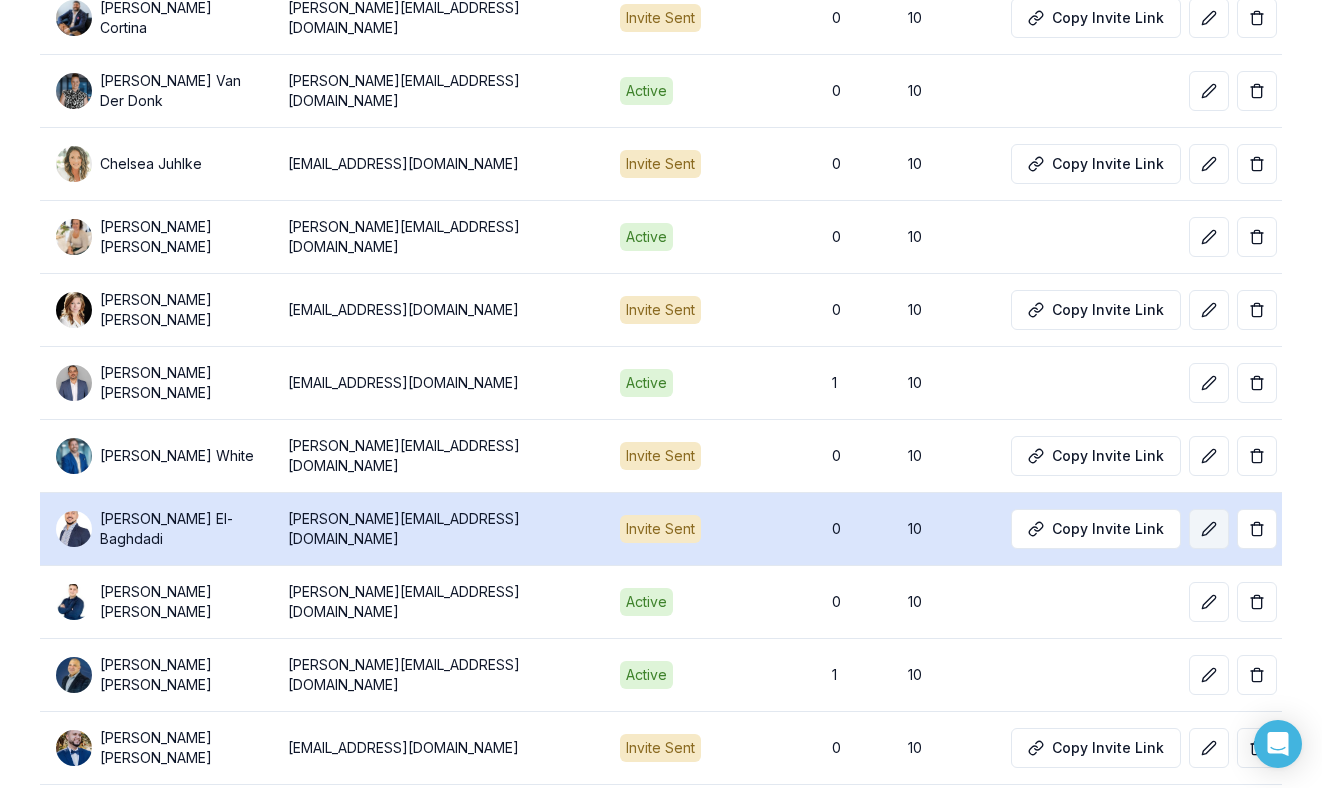 click at bounding box center [1209, 529] 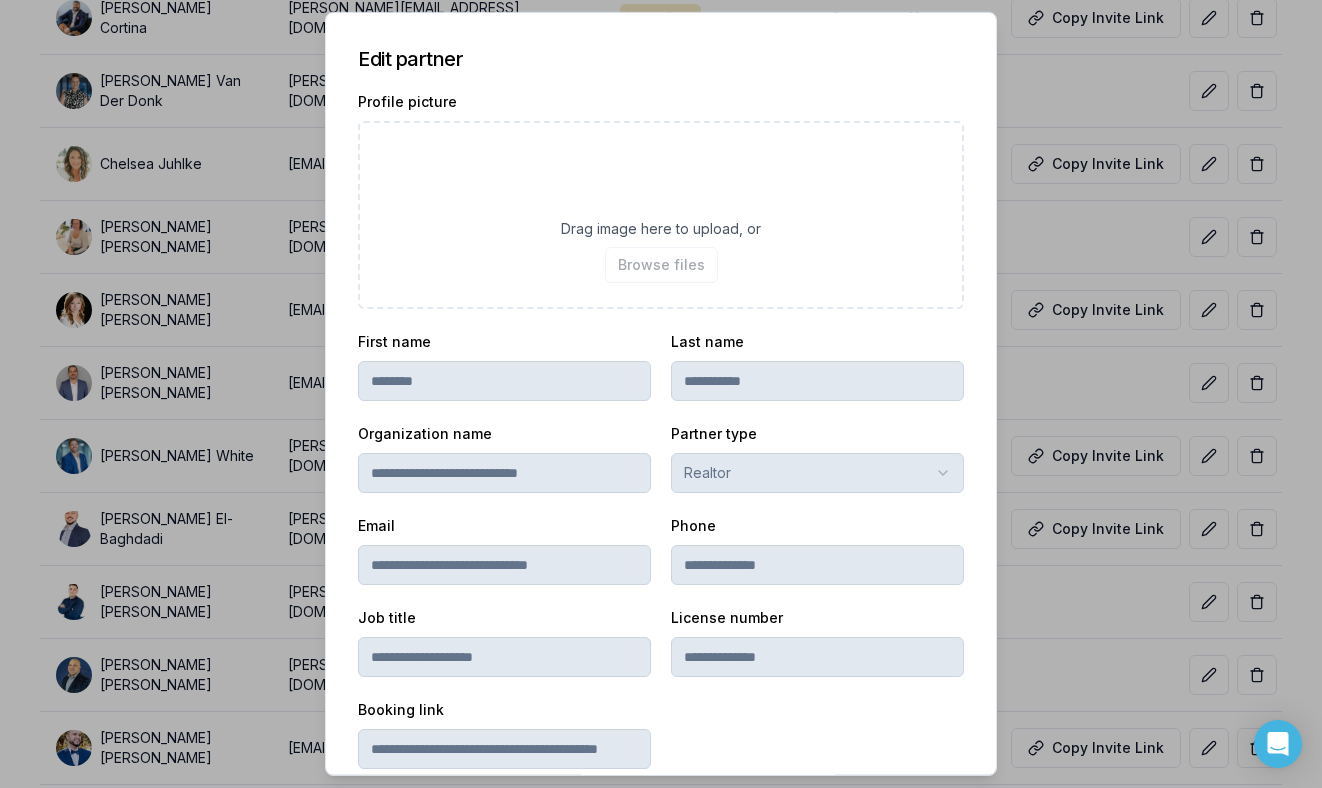 scroll, scrollTop: 385, scrollLeft: 0, axis: vertical 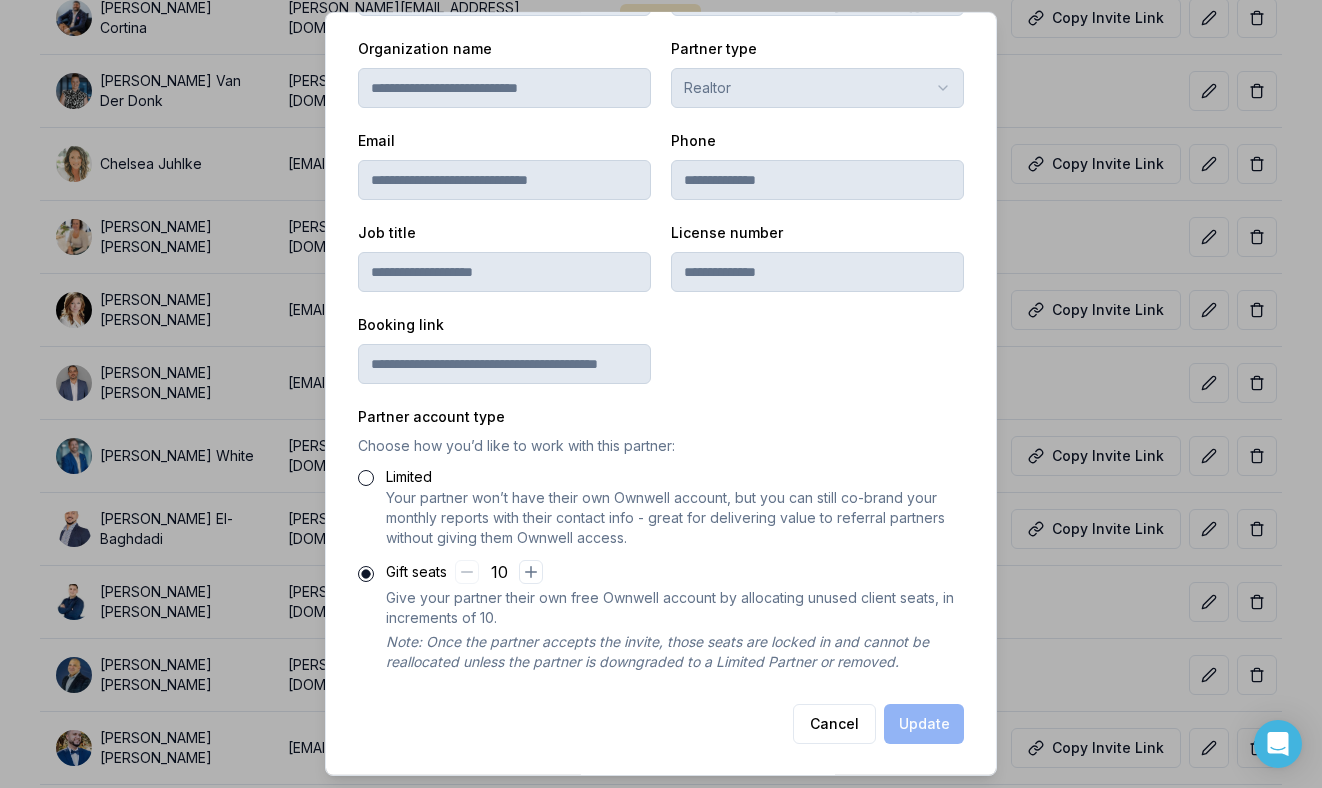 click on "Limited" at bounding box center (366, 478) 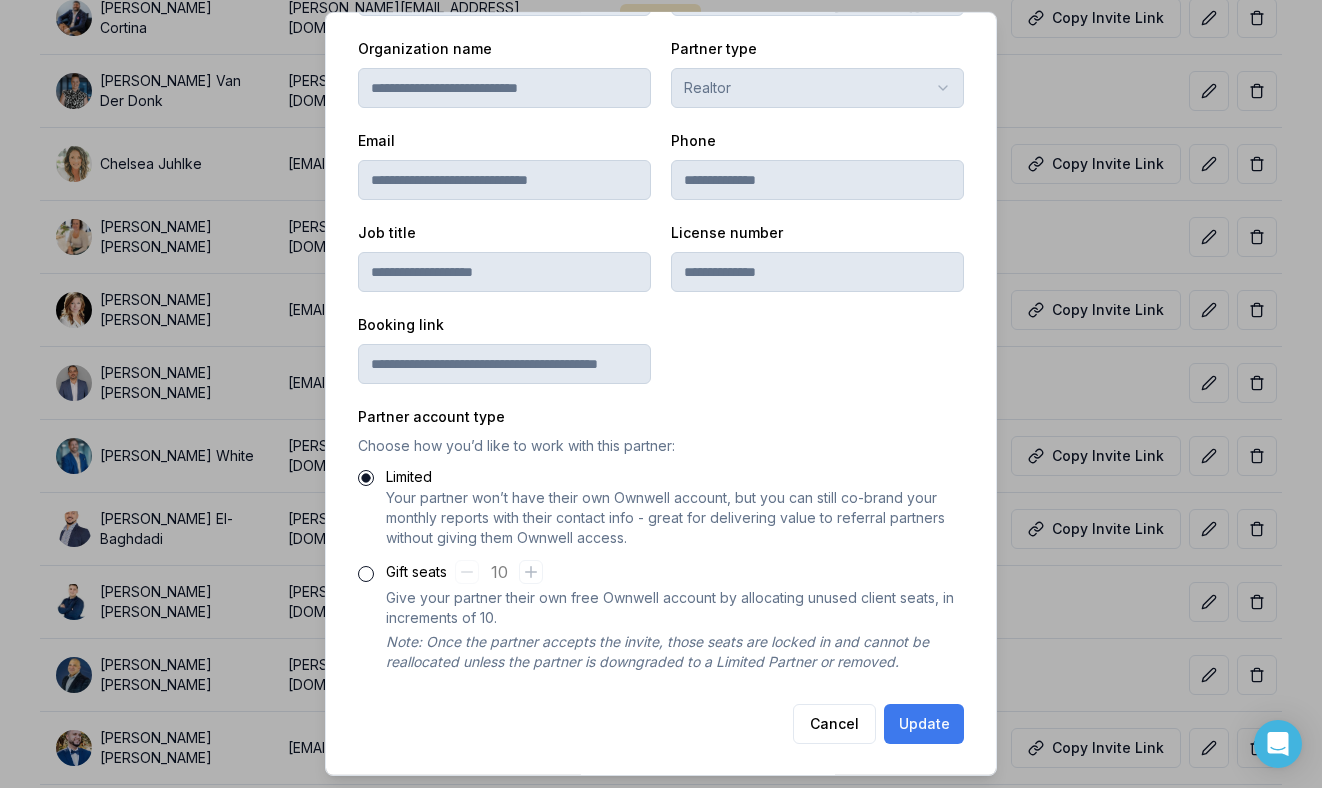 click on "Update" at bounding box center (924, 724) 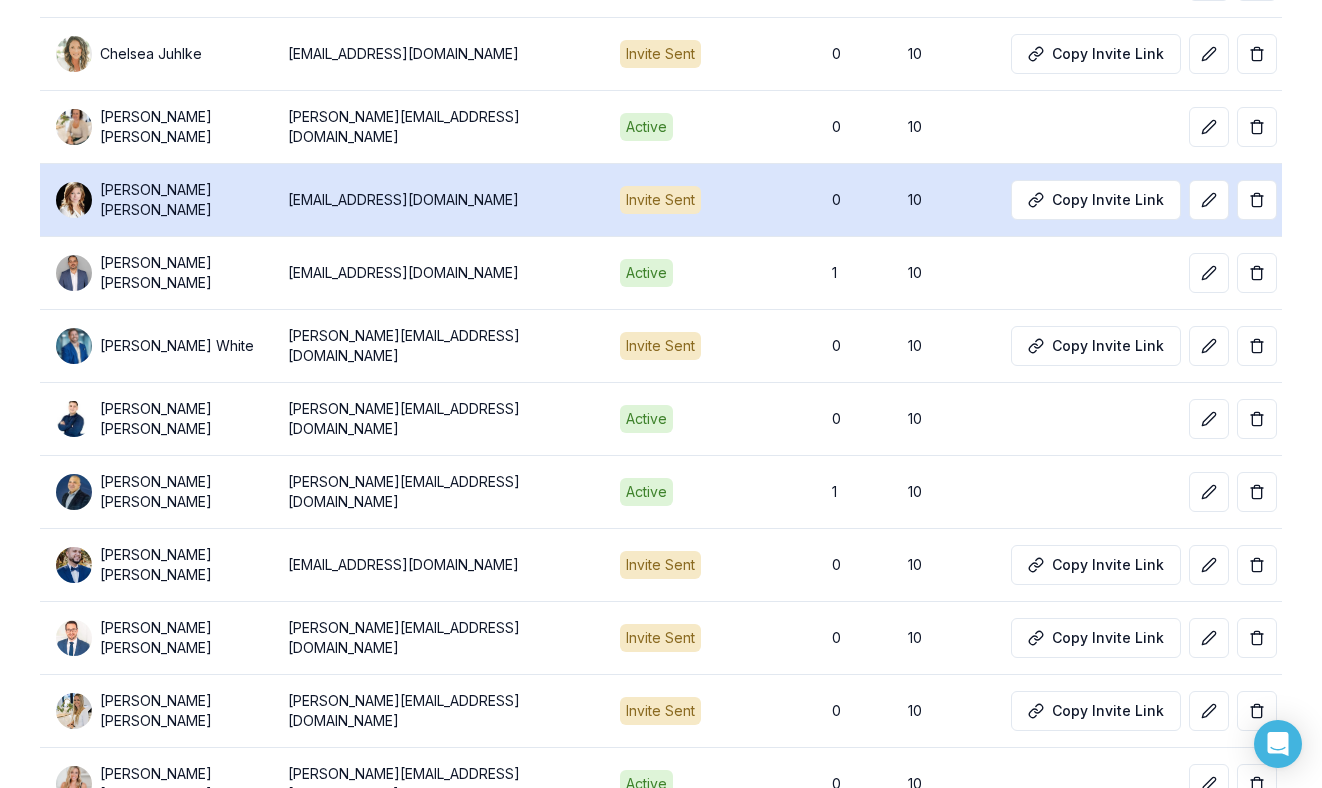 scroll, scrollTop: 2099, scrollLeft: 0, axis: vertical 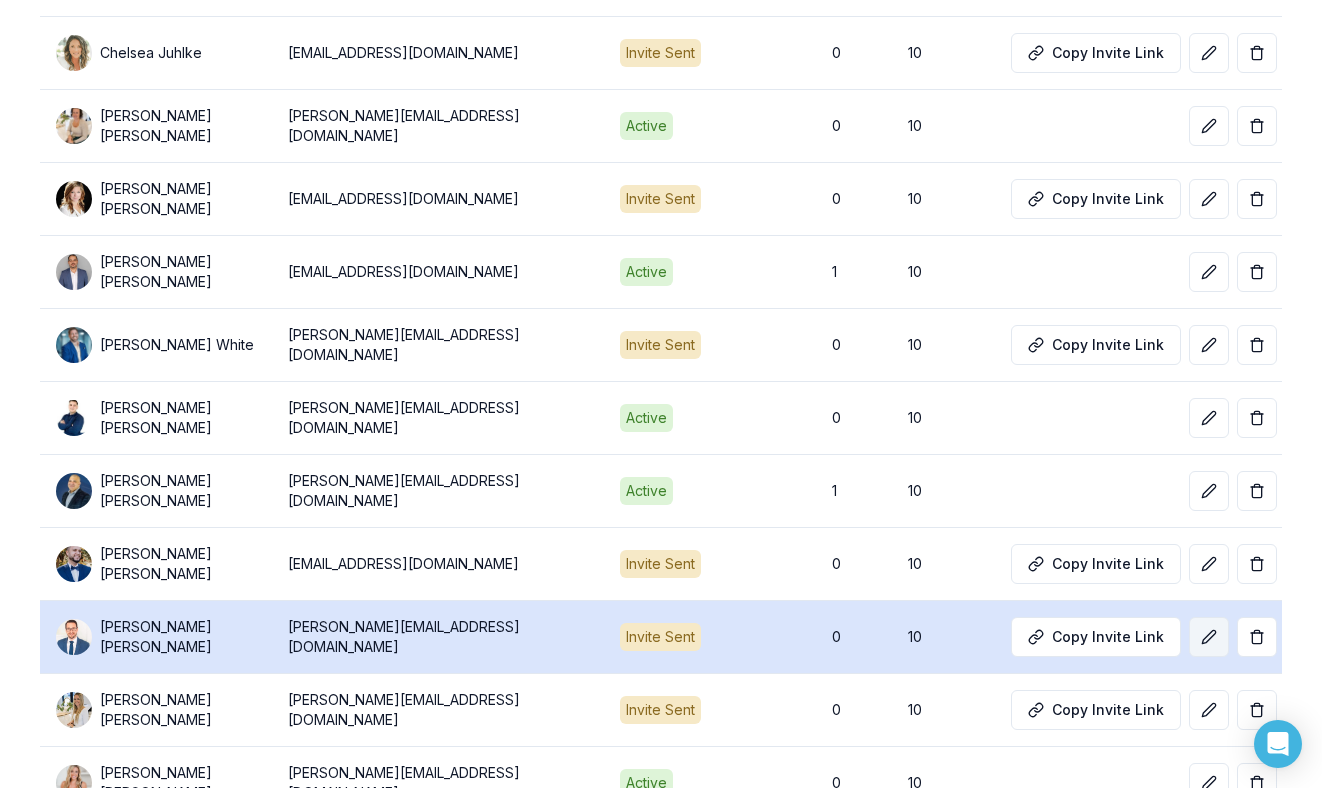 click at bounding box center [1209, 637] 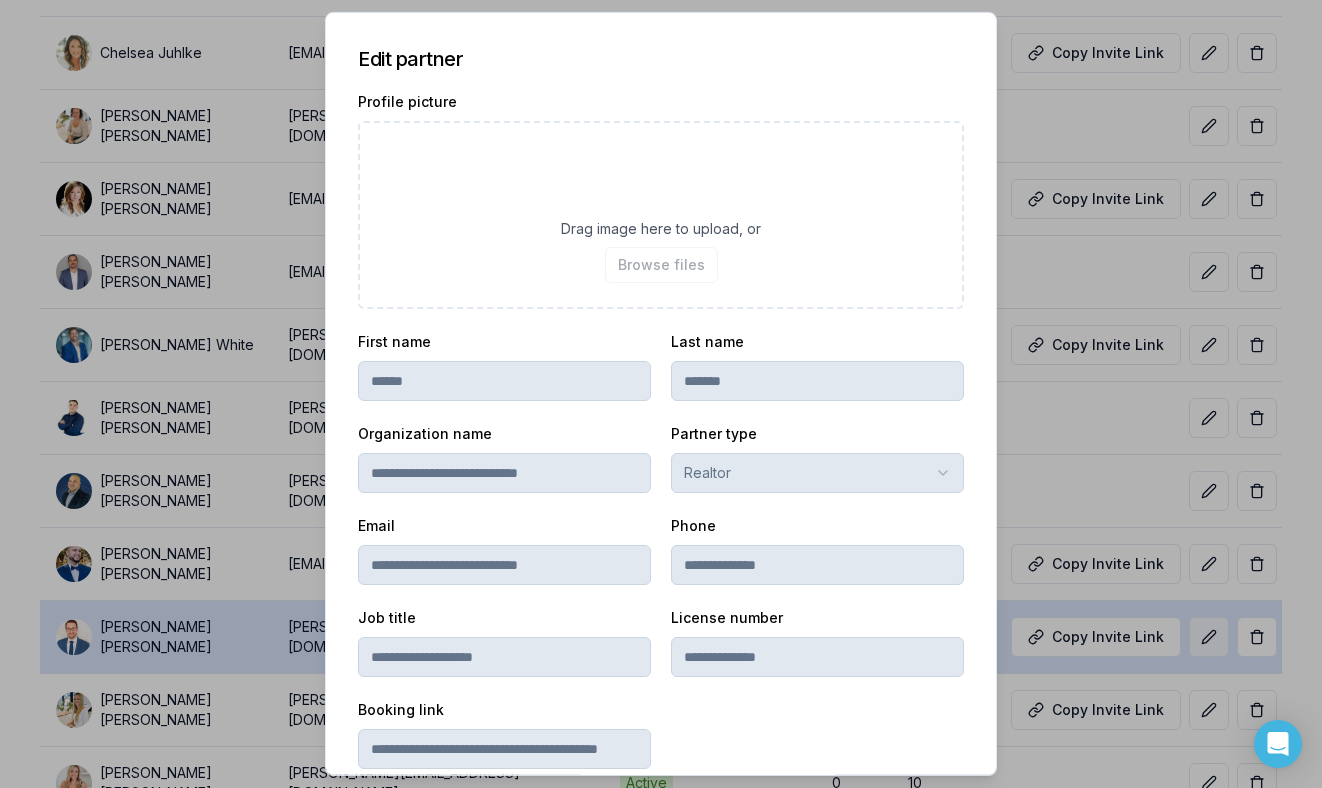 scroll, scrollTop: 385, scrollLeft: 0, axis: vertical 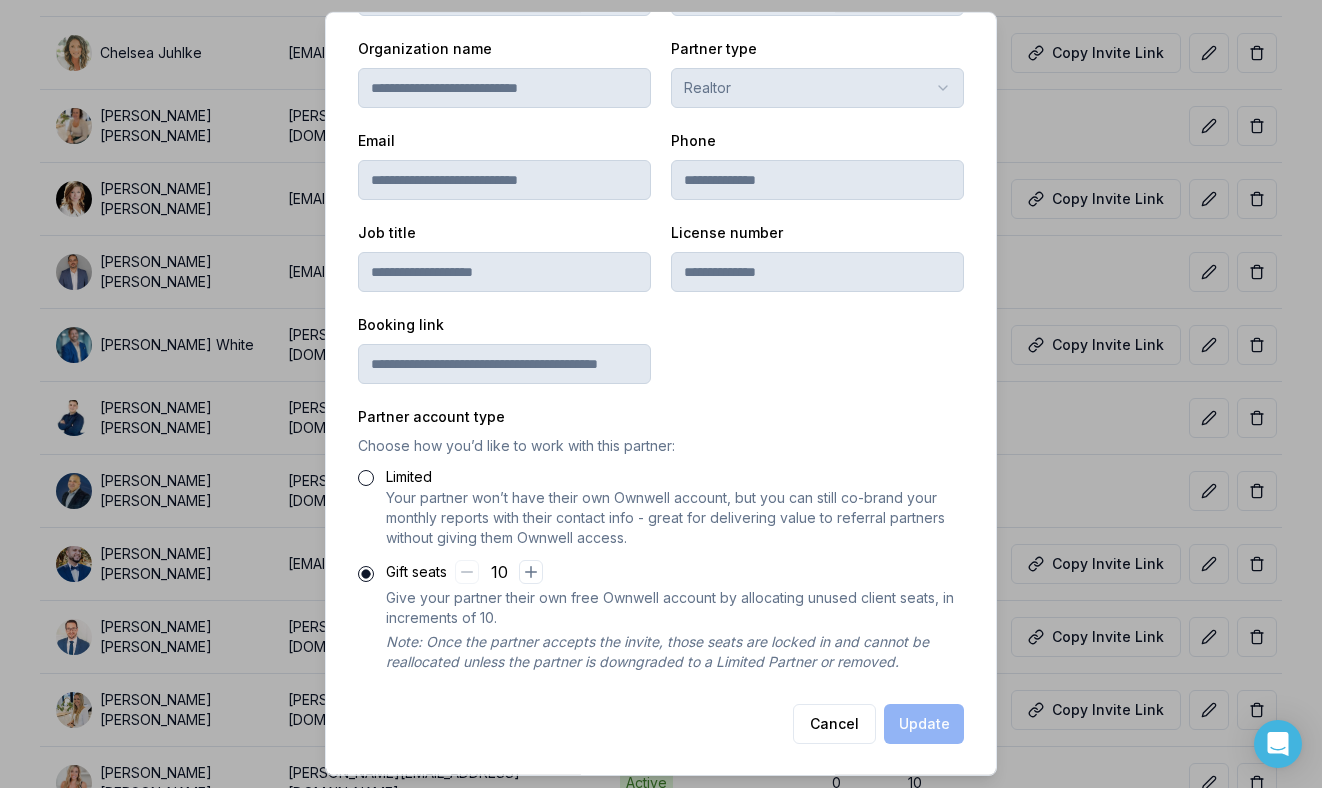 click on "Limited Your partner won’t have their own Ownwell account, but you can still co-brand your monthly reports with their contact info - great for delivering value to referral partners without giving them Ownwell access." at bounding box center (661, 506) 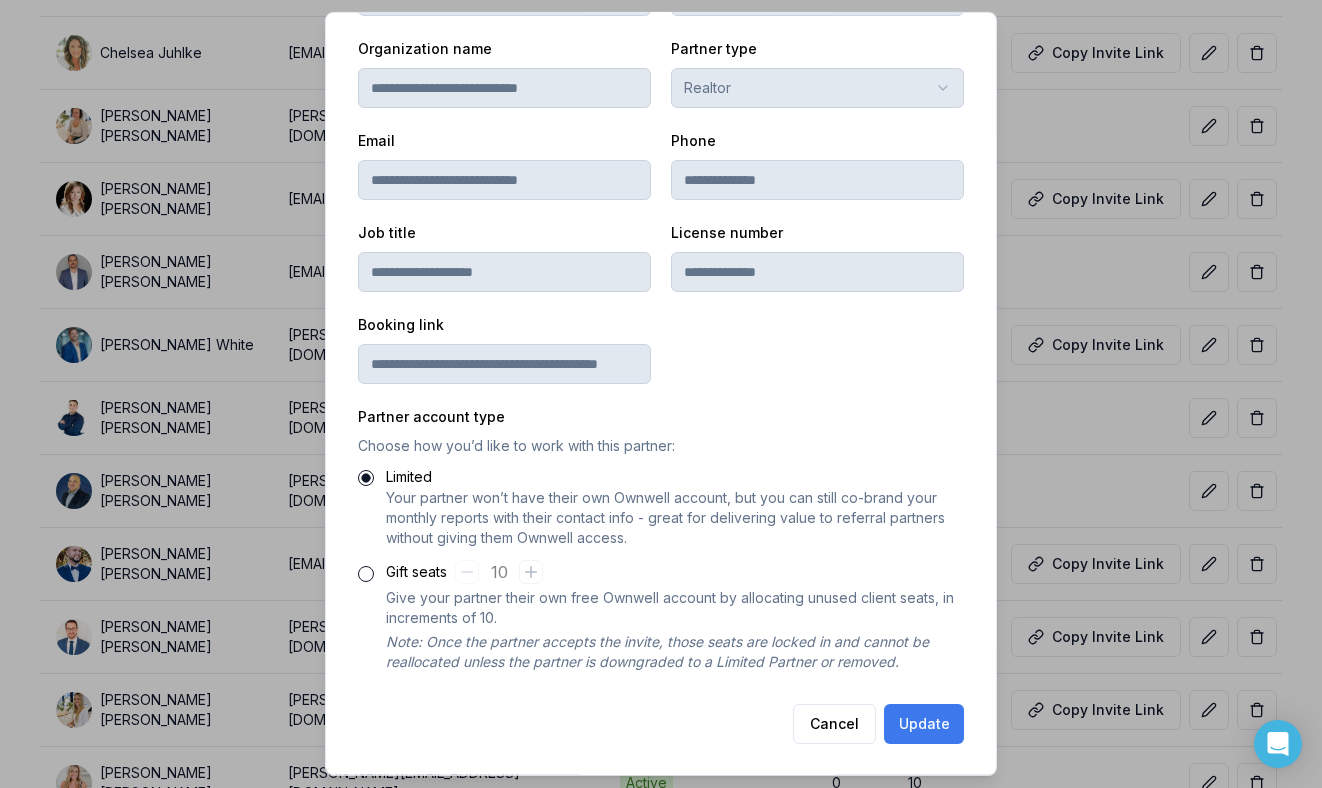 click on "Update" at bounding box center (924, 724) 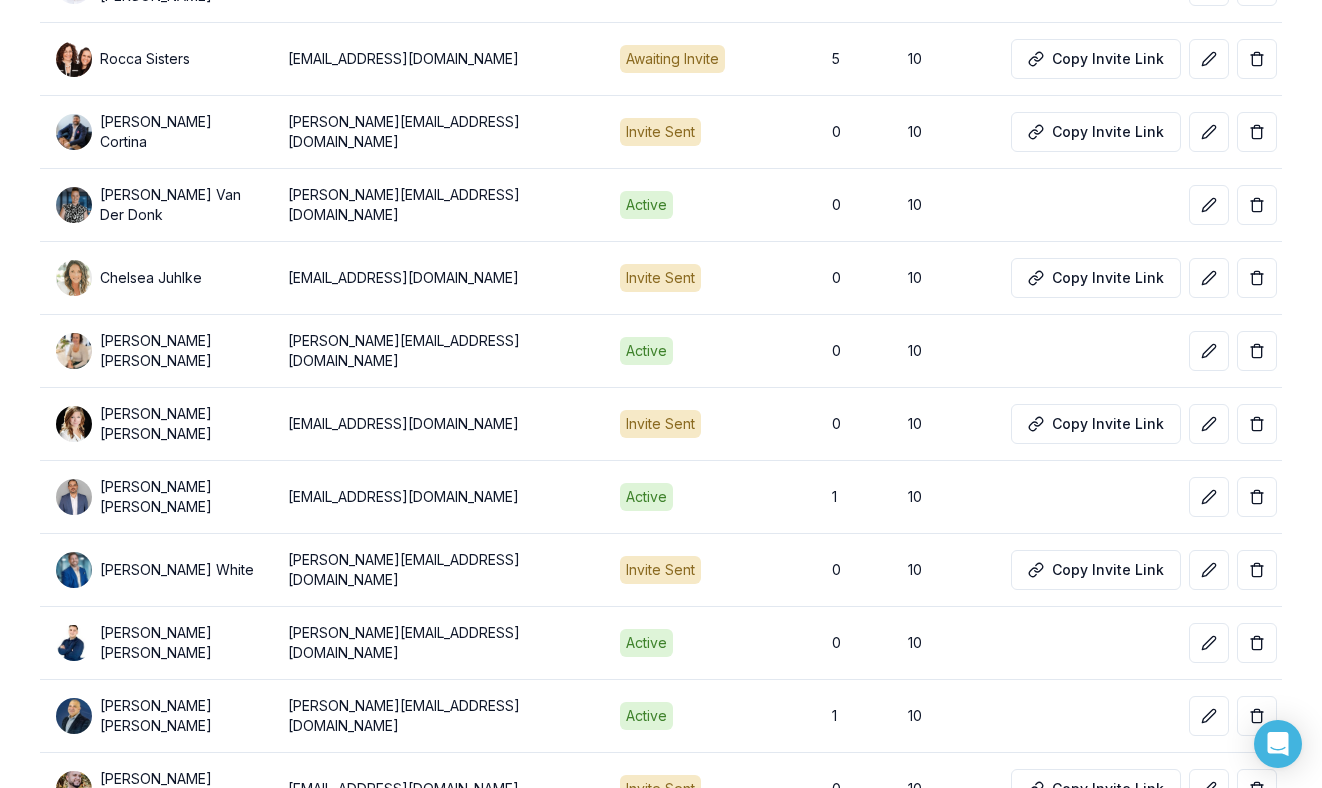 scroll, scrollTop: 1940, scrollLeft: 0, axis: vertical 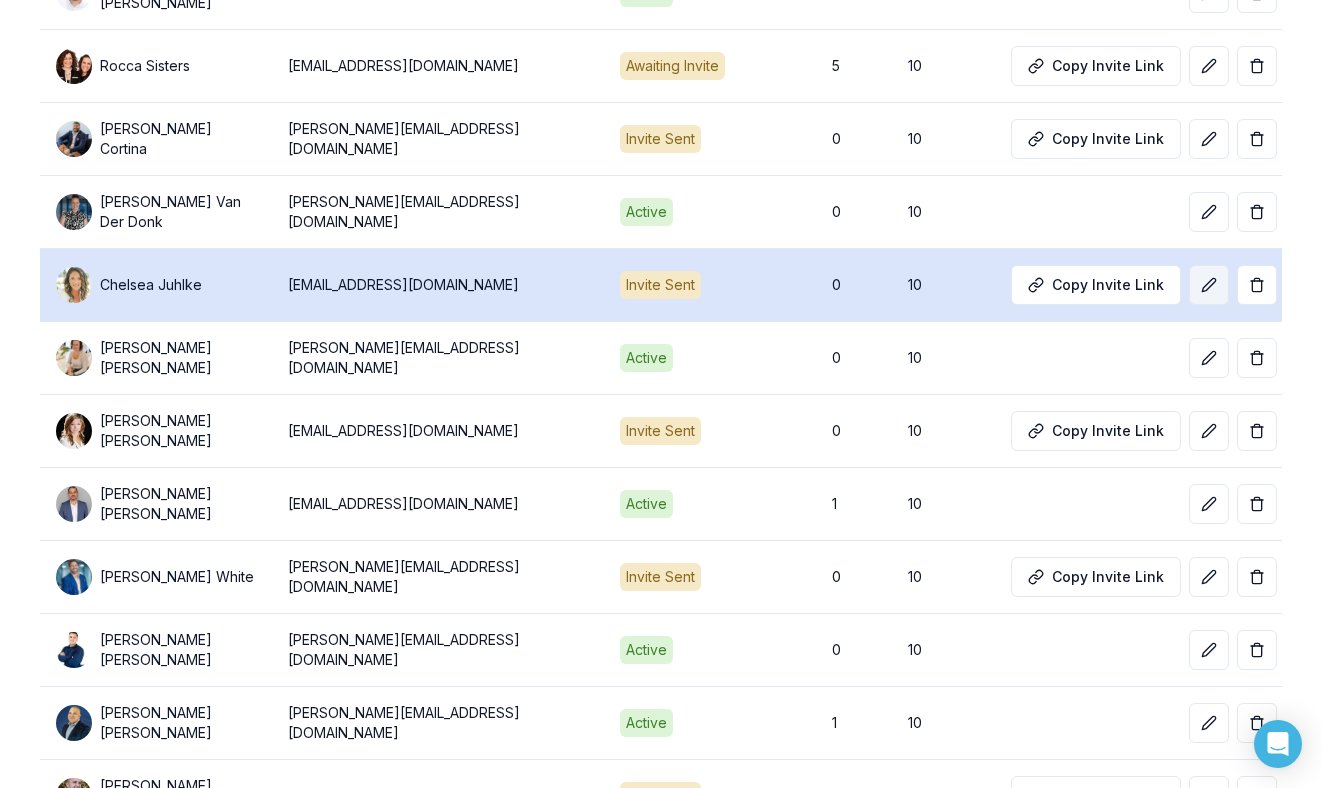 click 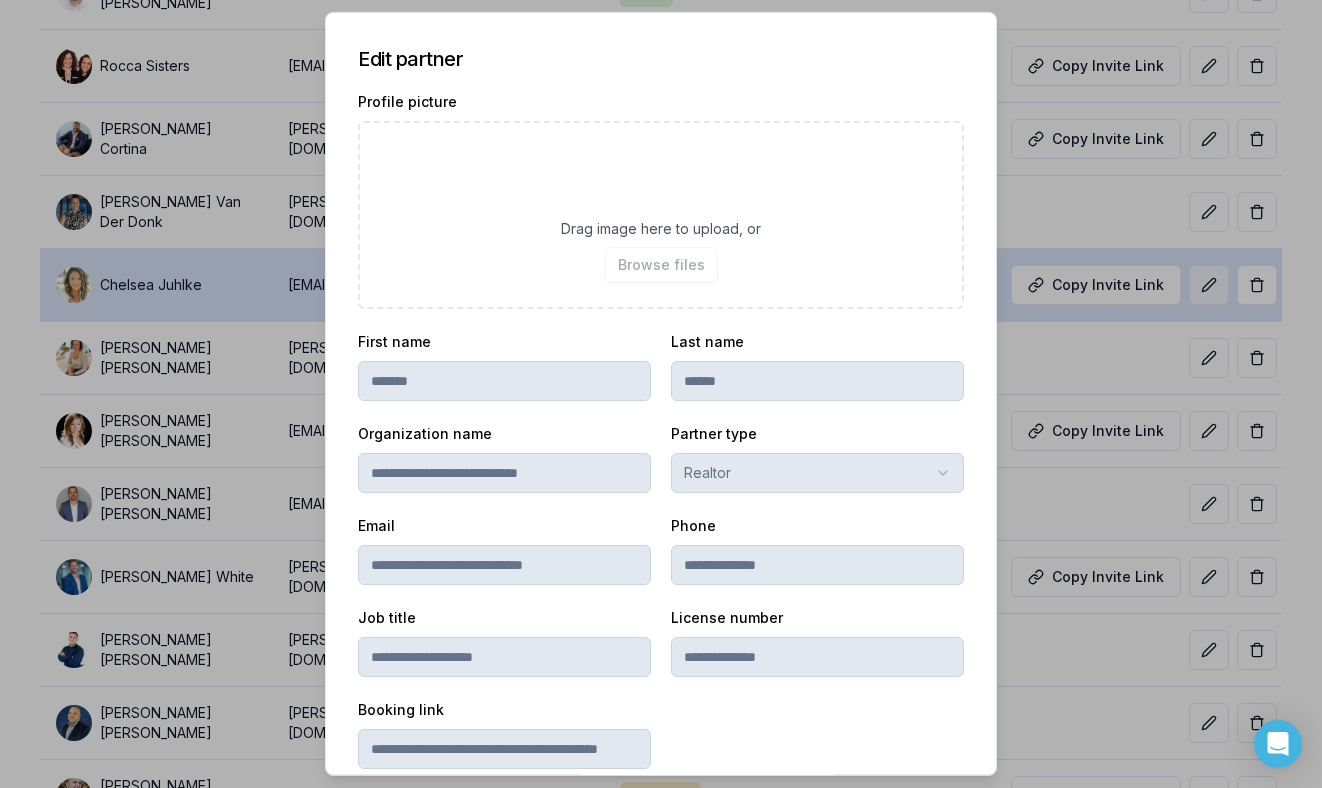 scroll, scrollTop: 385, scrollLeft: 0, axis: vertical 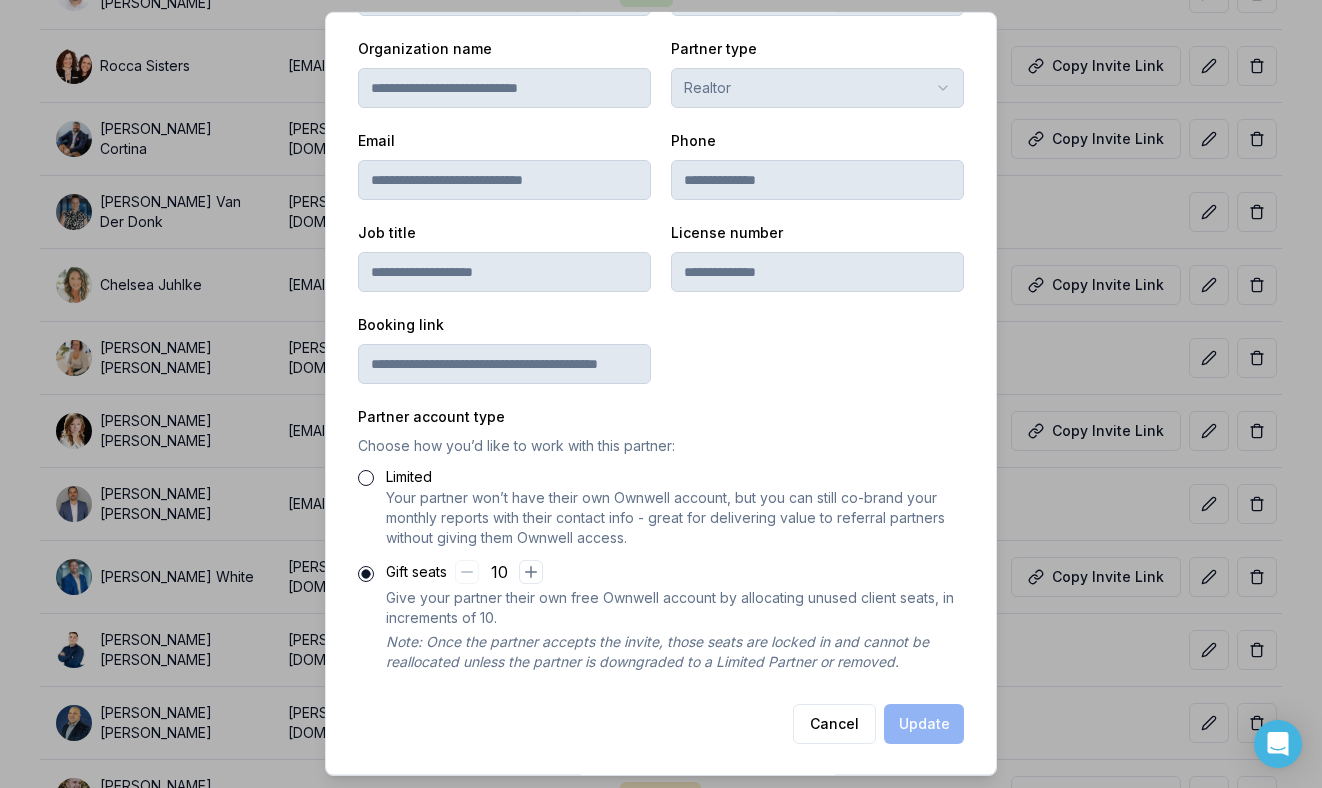 click on "Limited" at bounding box center (366, 478) 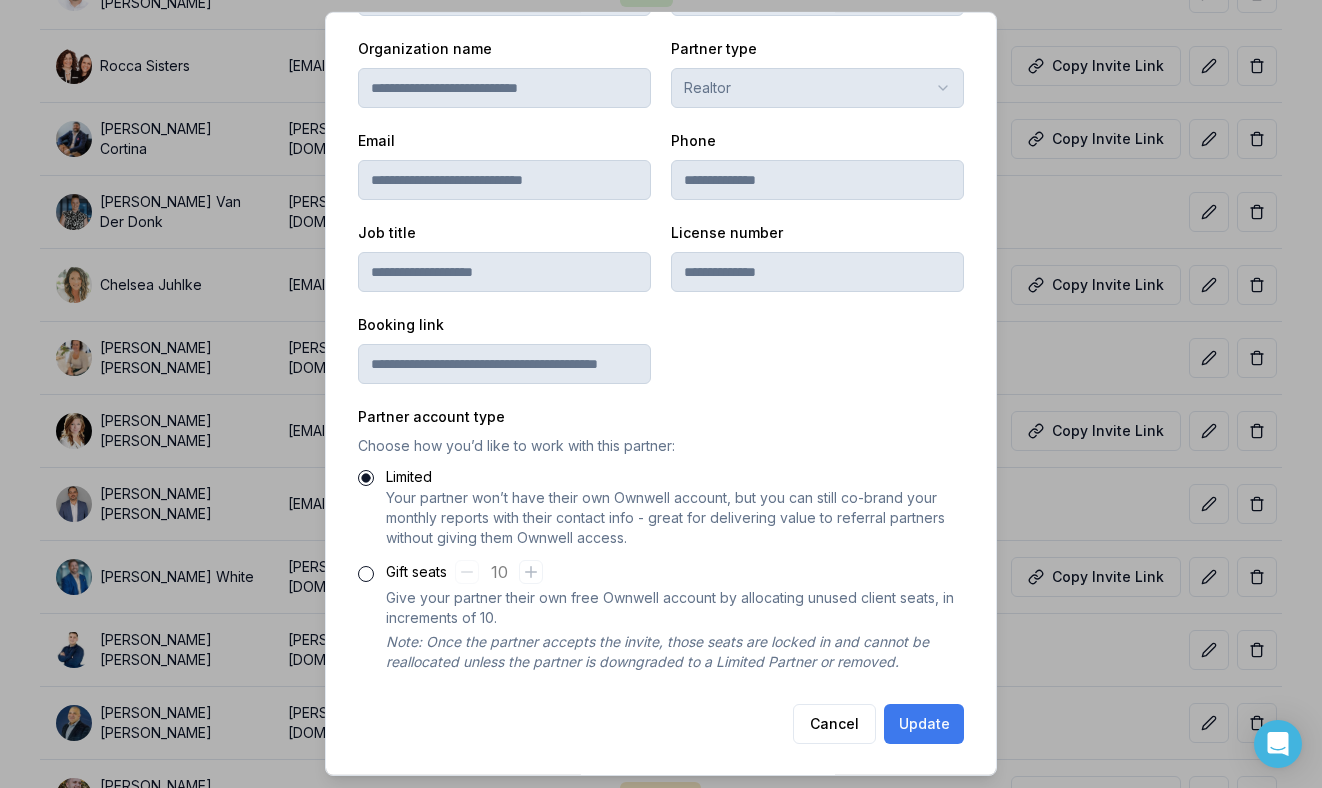 click on "Update" at bounding box center (924, 724) 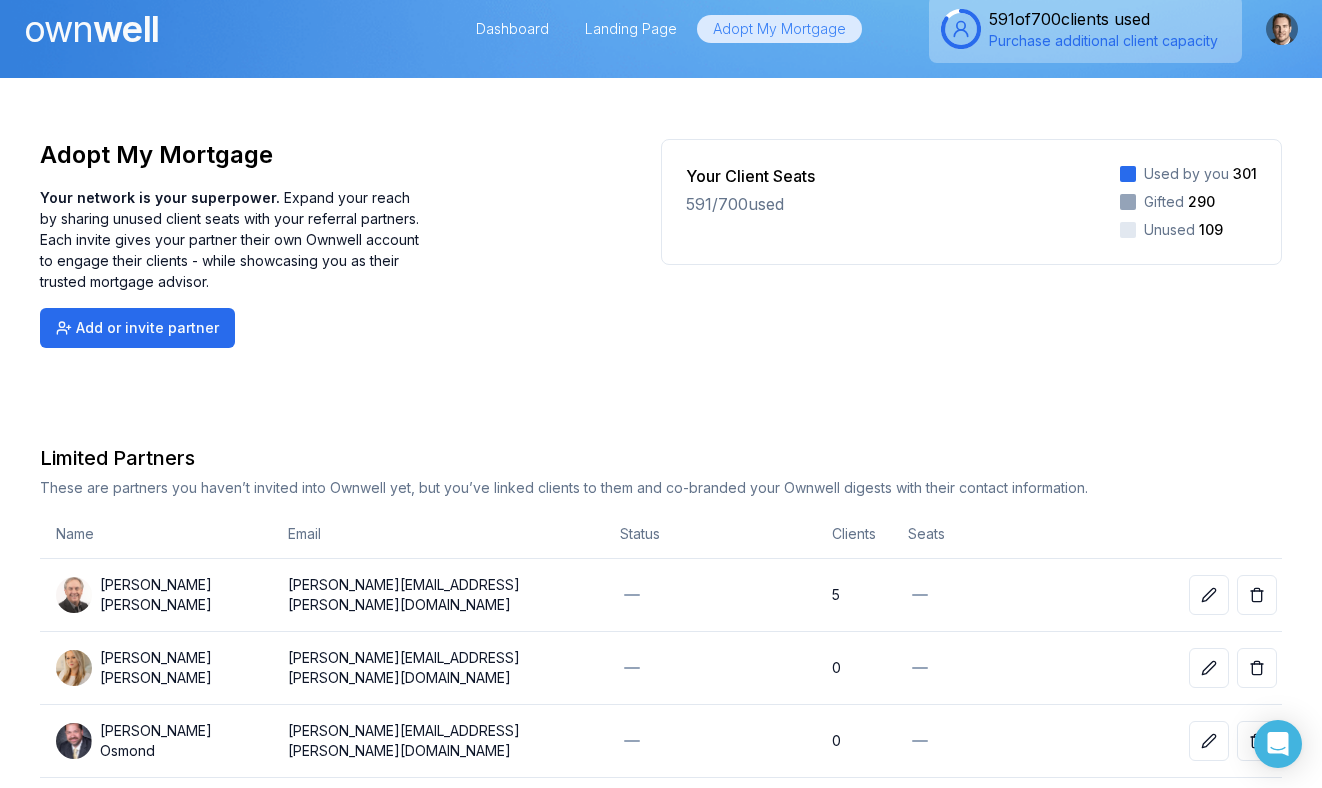 scroll, scrollTop: 13, scrollLeft: 0, axis: vertical 